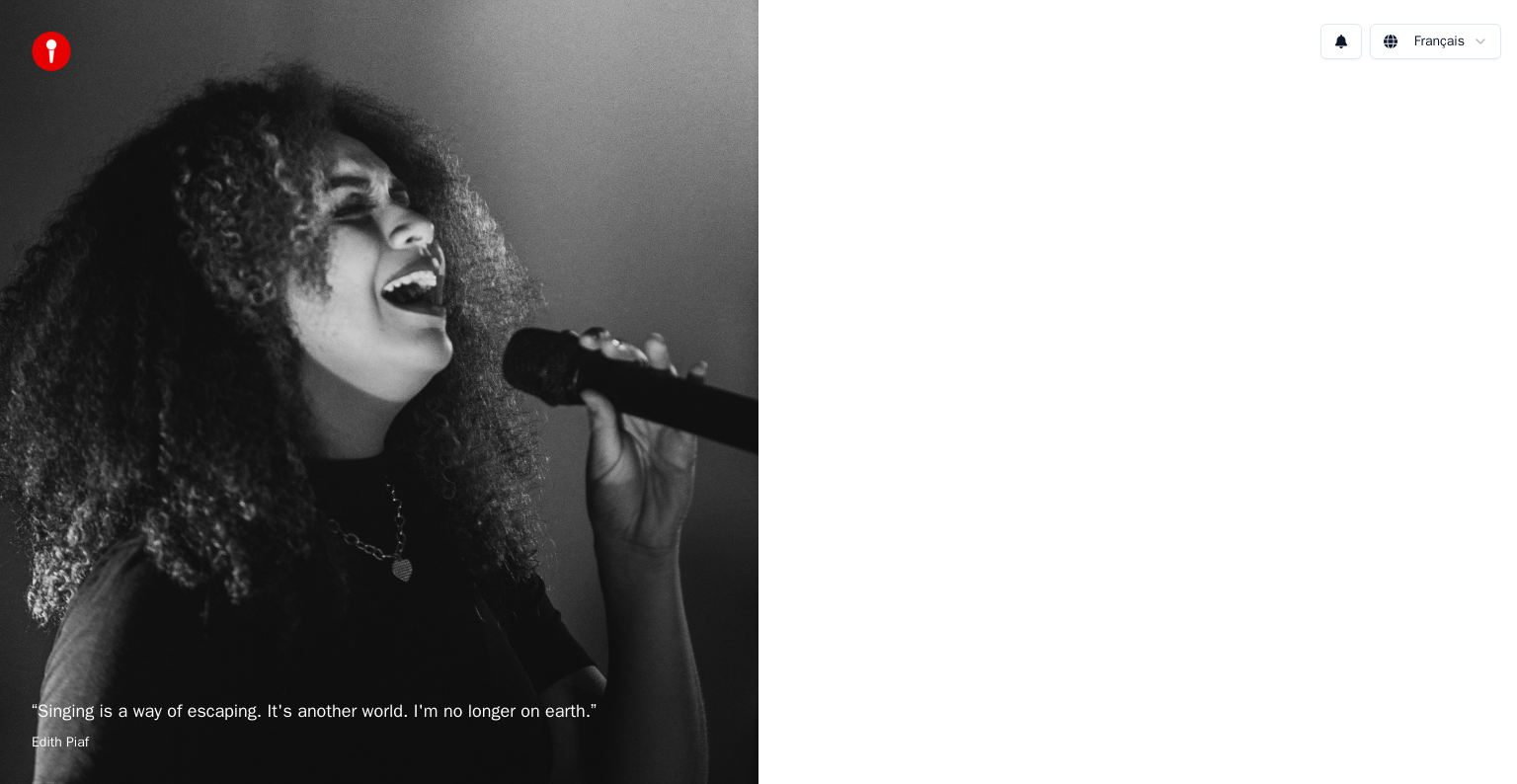 scroll, scrollTop: 0, scrollLeft: 0, axis: both 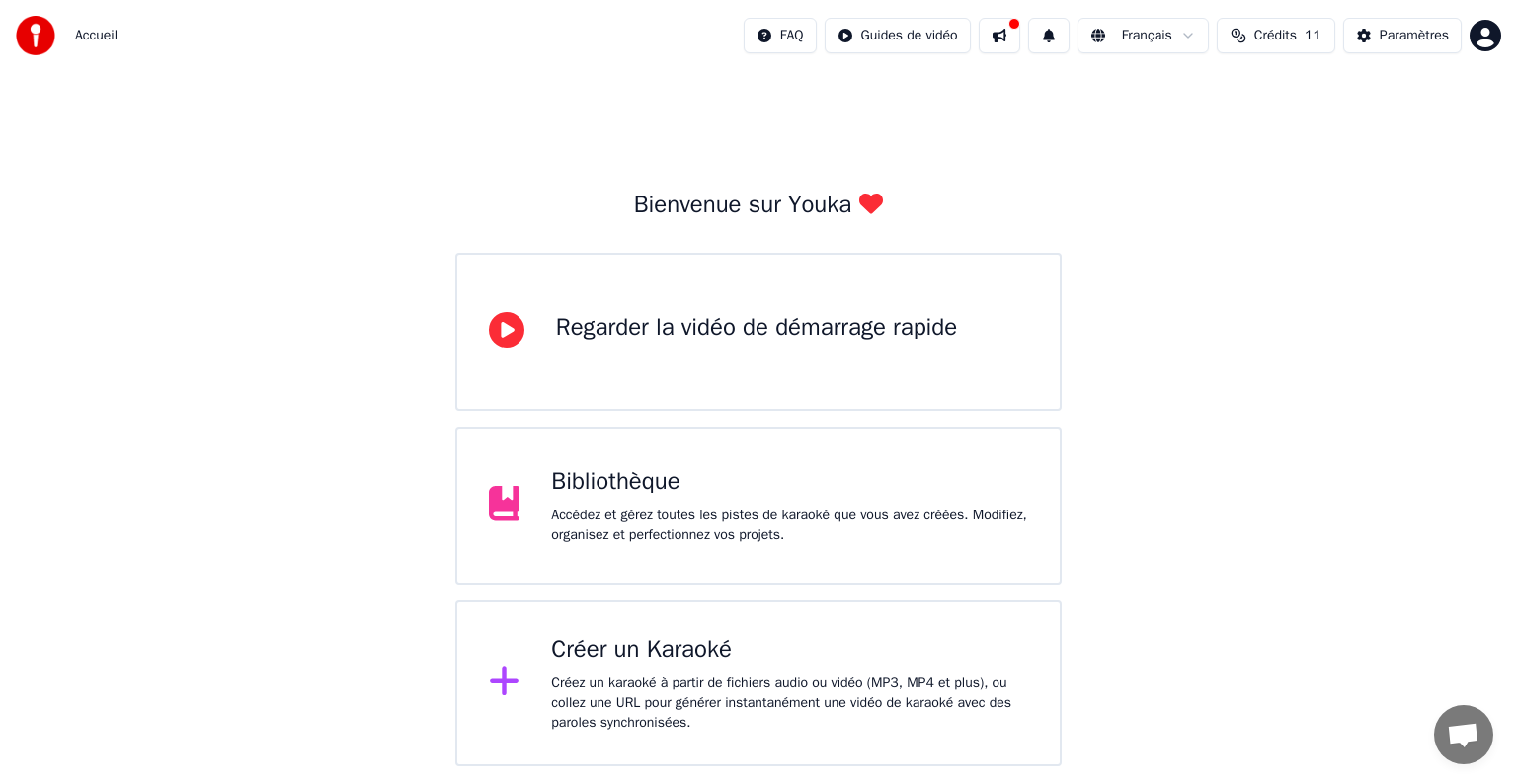 click on "Créez un karaoké à partir de fichiers audio ou vidéo (MP3, MP4 et plus), ou collez une URL pour générer instantanément une vidéo de karaoké avec des paroles synchronisées." at bounding box center (789, 703) 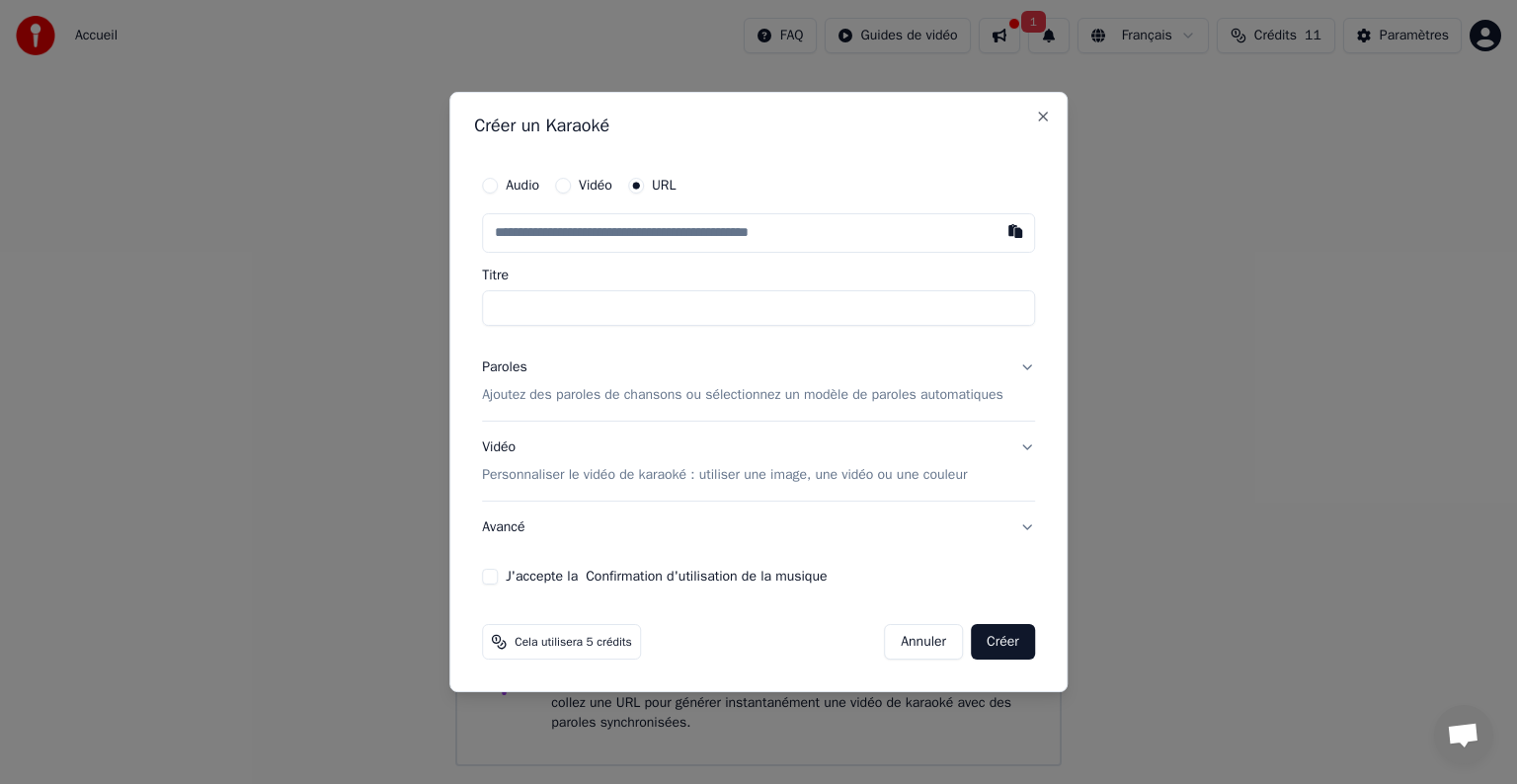 click on "Audio" at bounding box center (511, 186) 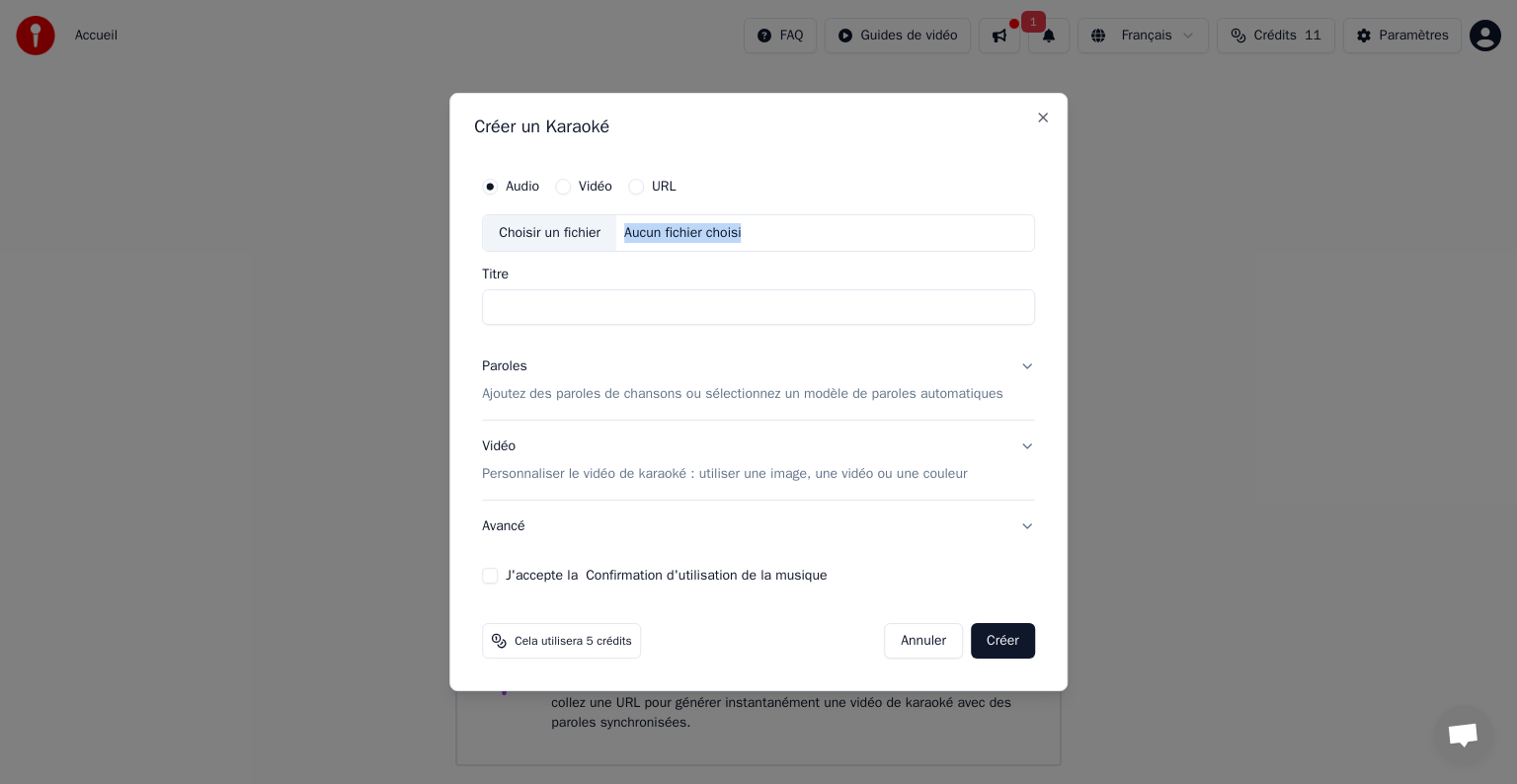 drag, startPoint x: 611, startPoint y: 246, endPoint x: 833, endPoint y: 274, distance: 223.7588 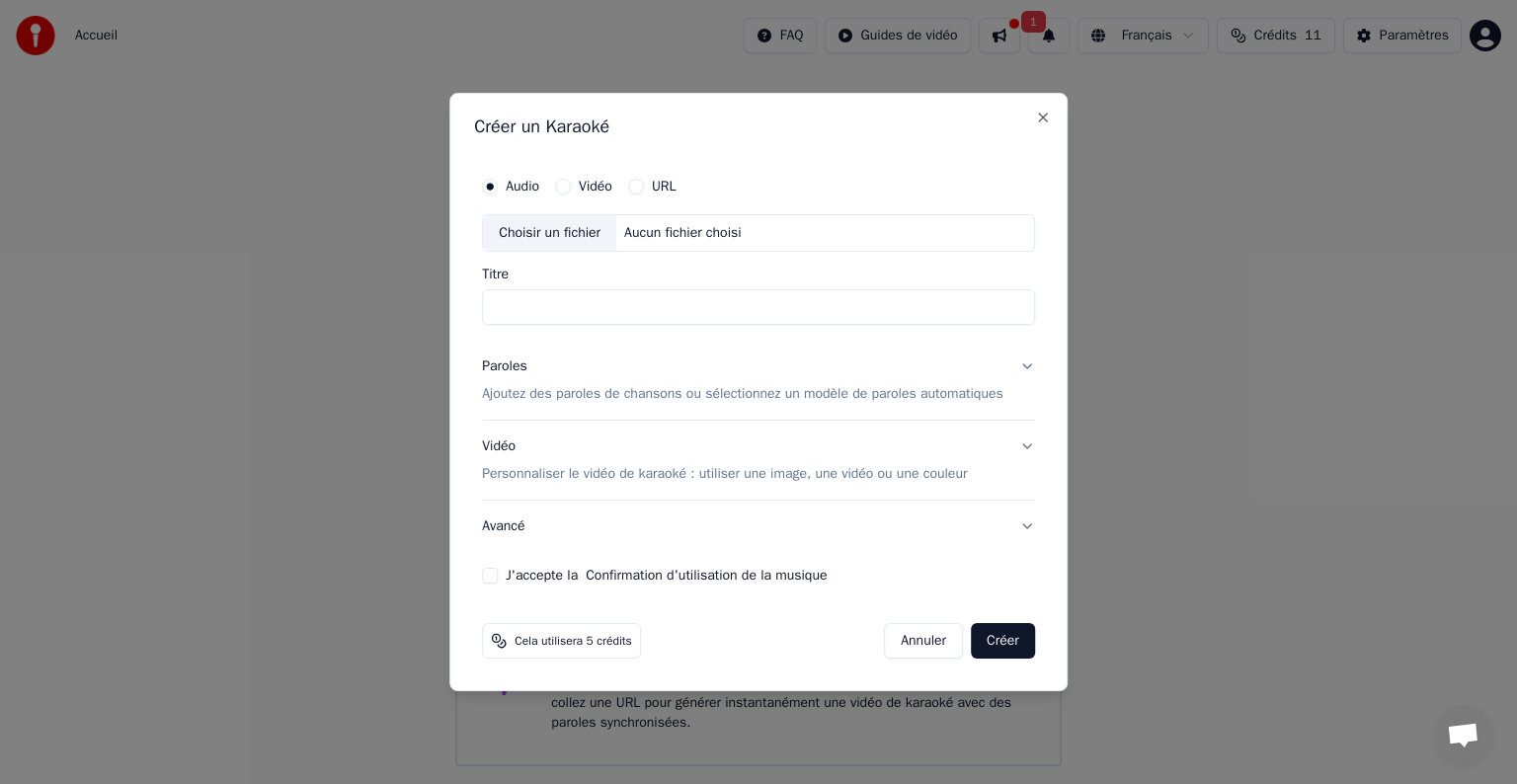 click on "Titre" at bounding box center (758, 307) 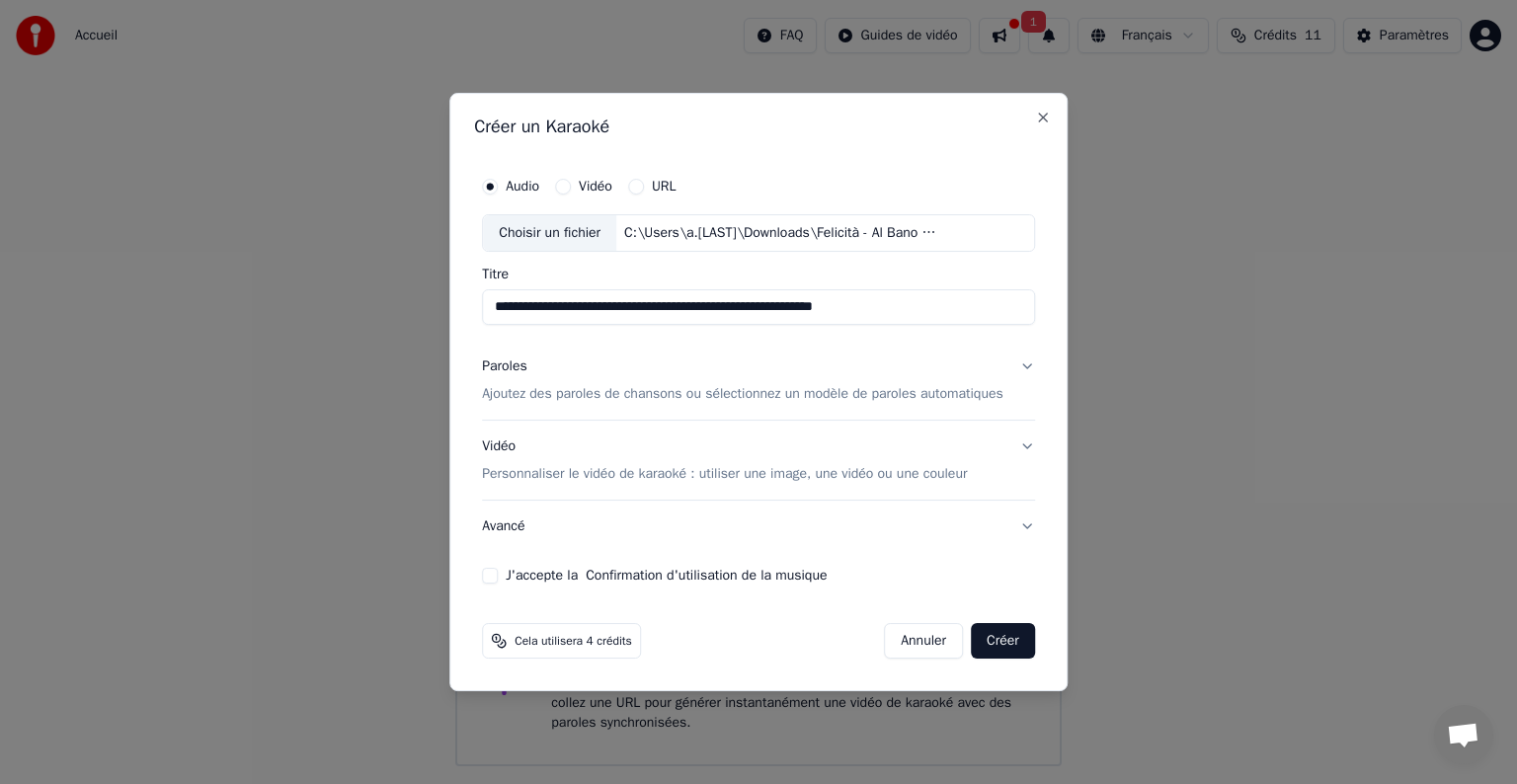 drag, startPoint x: 917, startPoint y: 302, endPoint x: 483, endPoint y: 303, distance: 434.00115 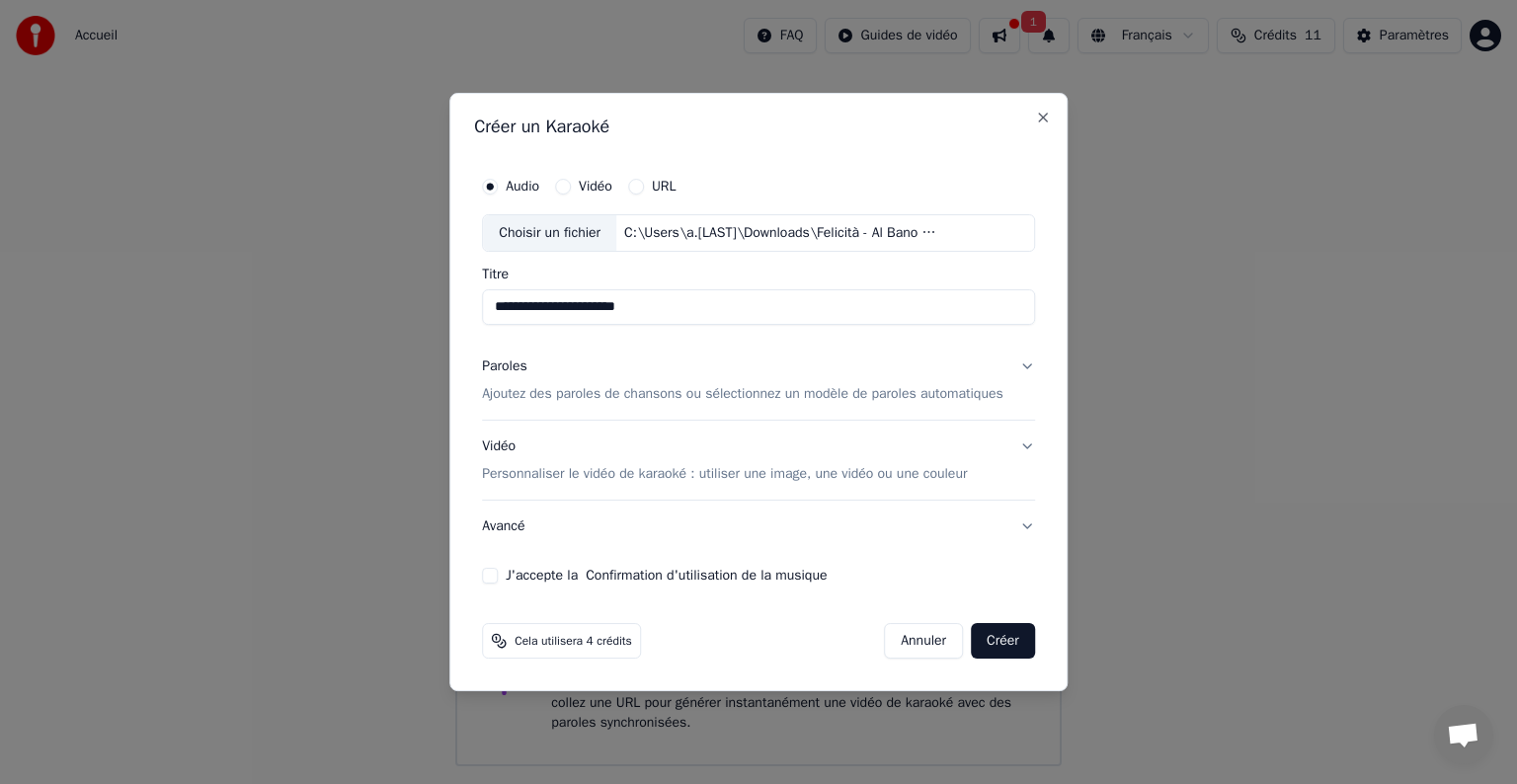 type on "**********" 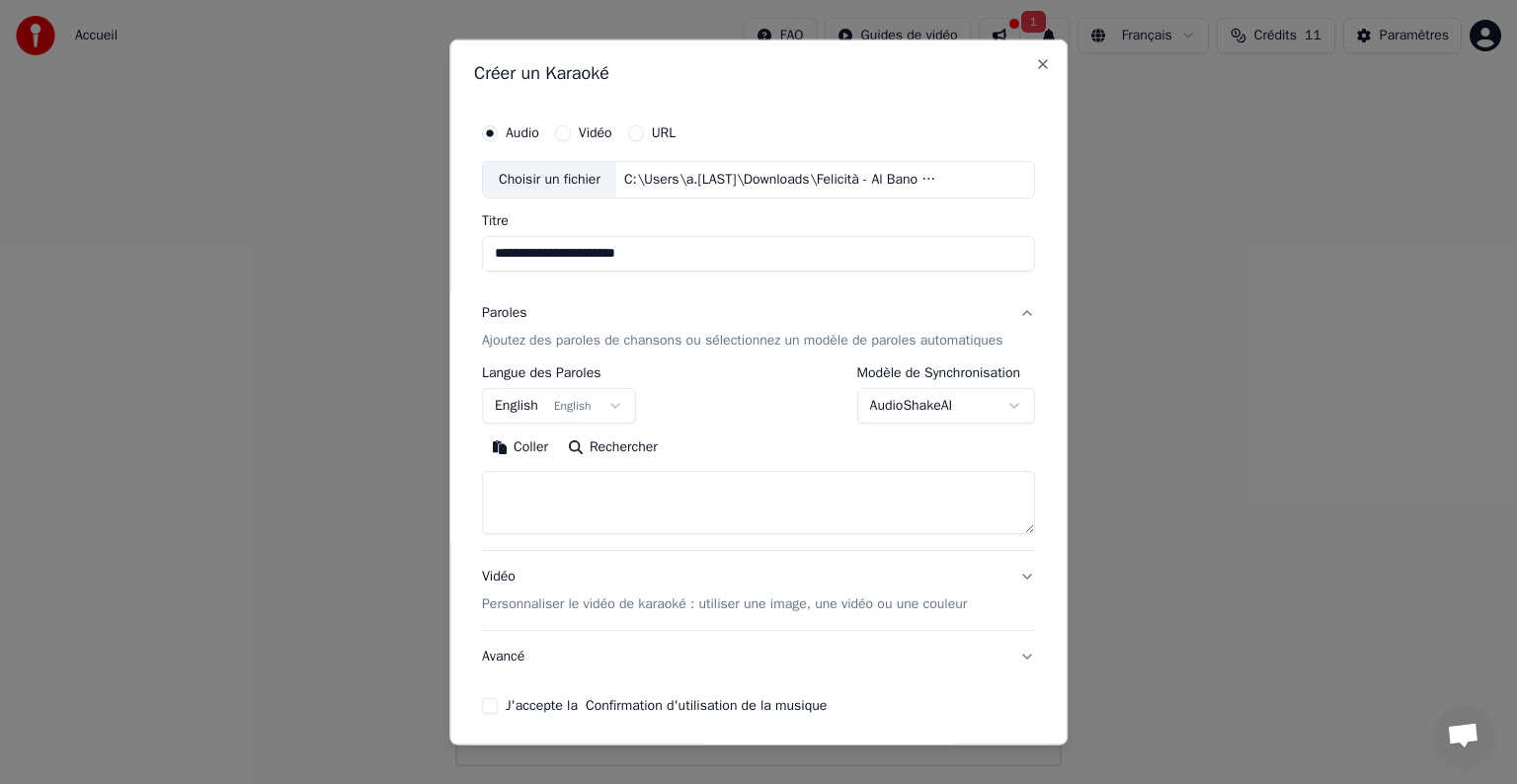 click on "English English" at bounding box center (559, 406) 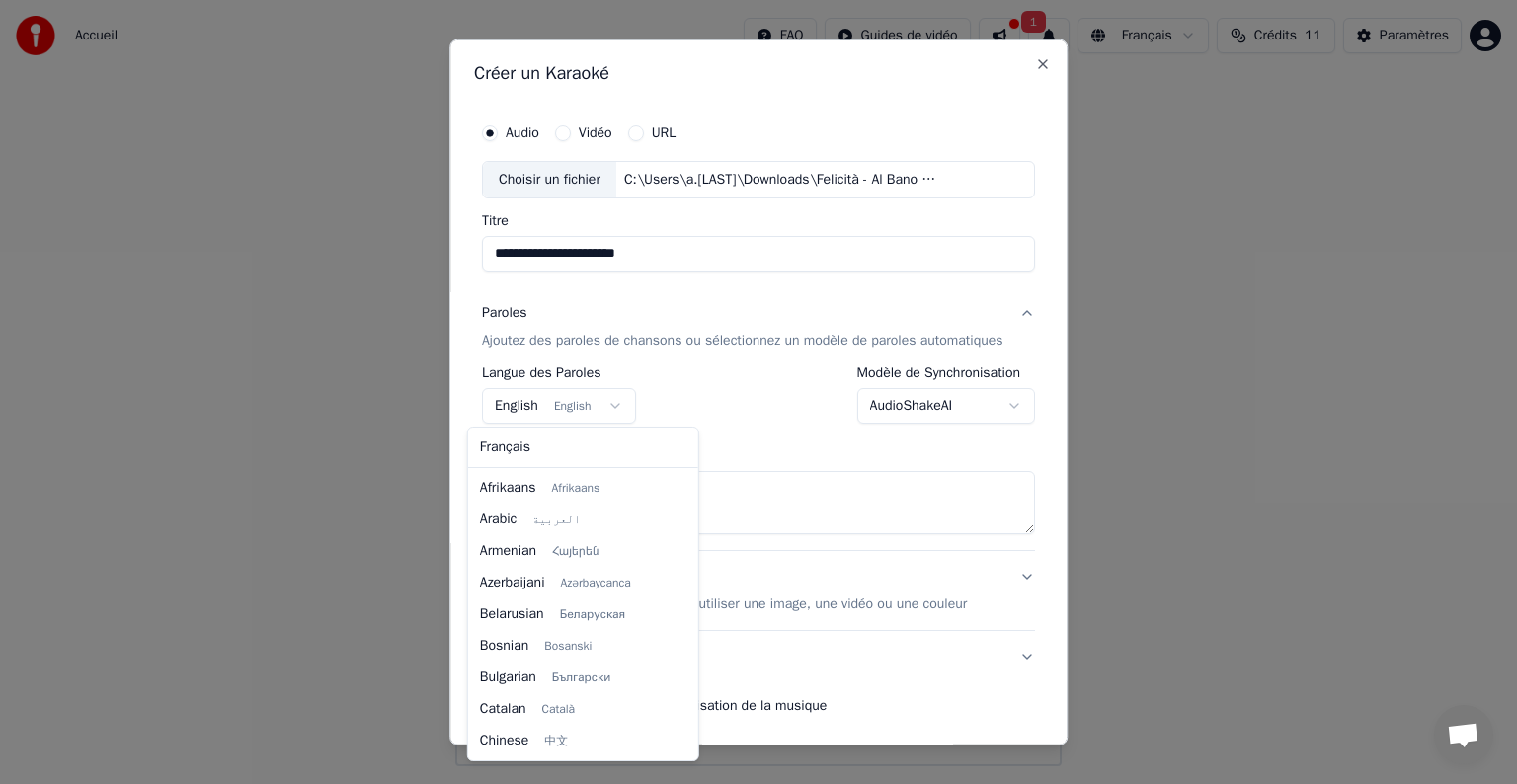 scroll, scrollTop: 158, scrollLeft: 0, axis: vertical 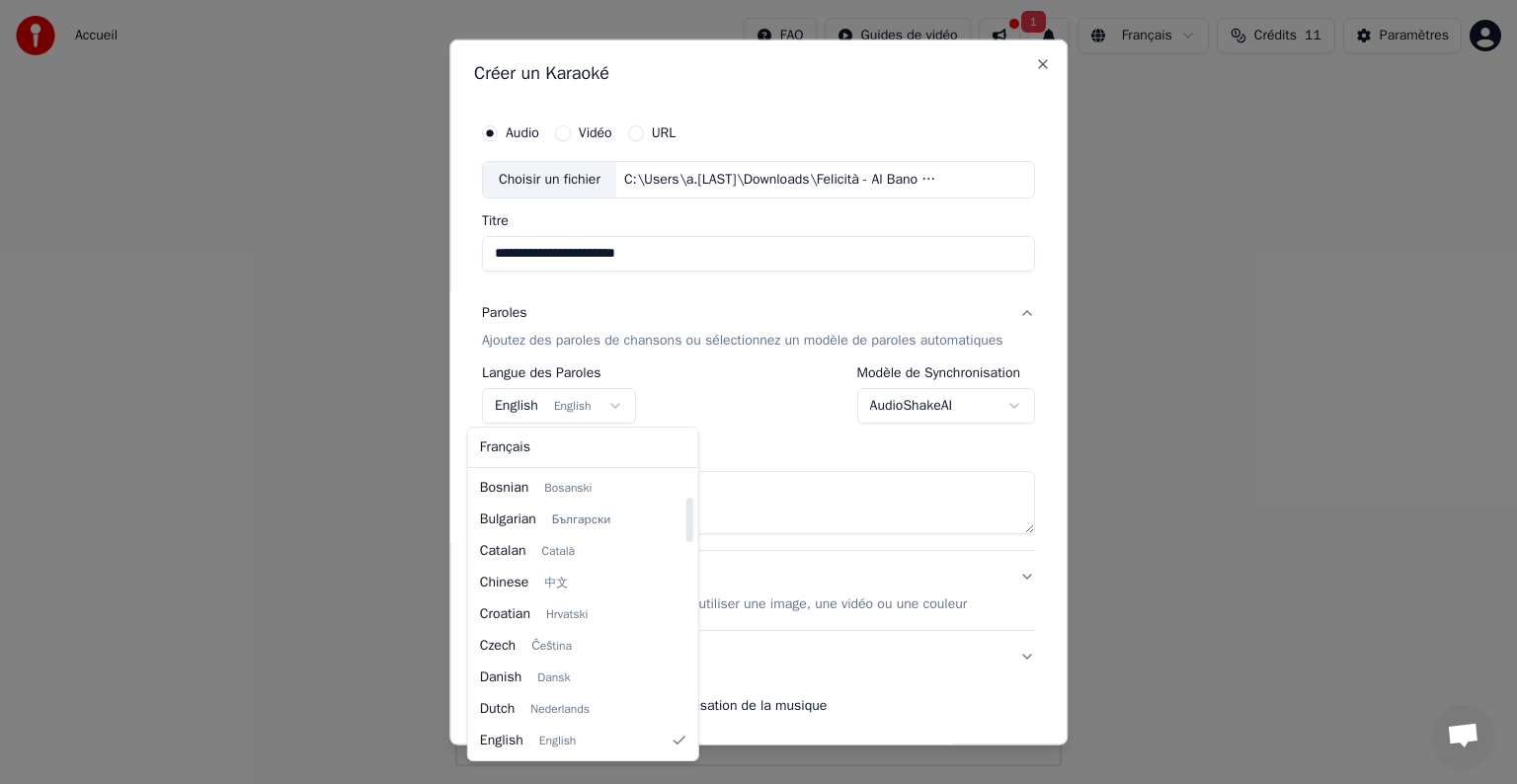 select on "**" 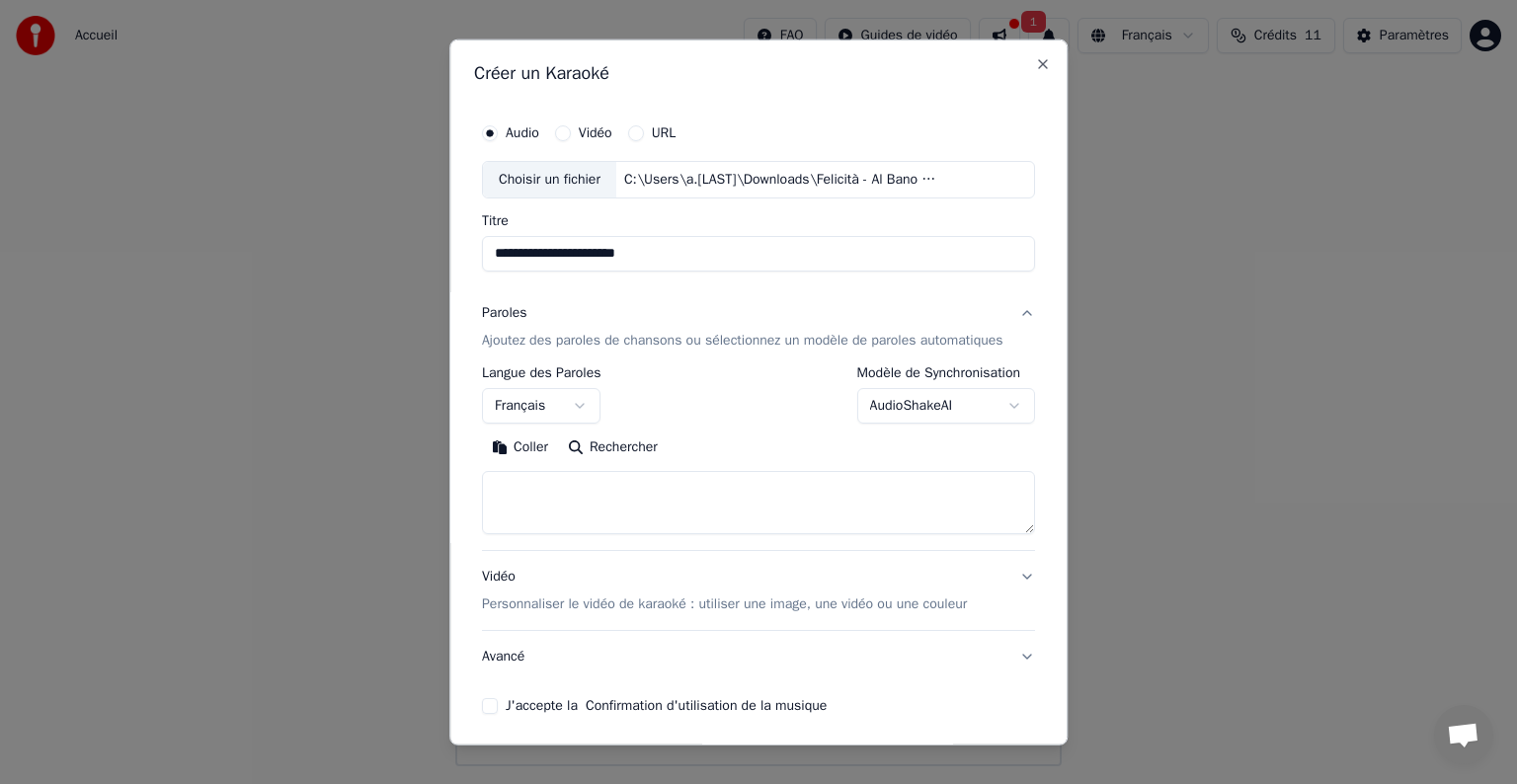 click at bounding box center (758, 503) 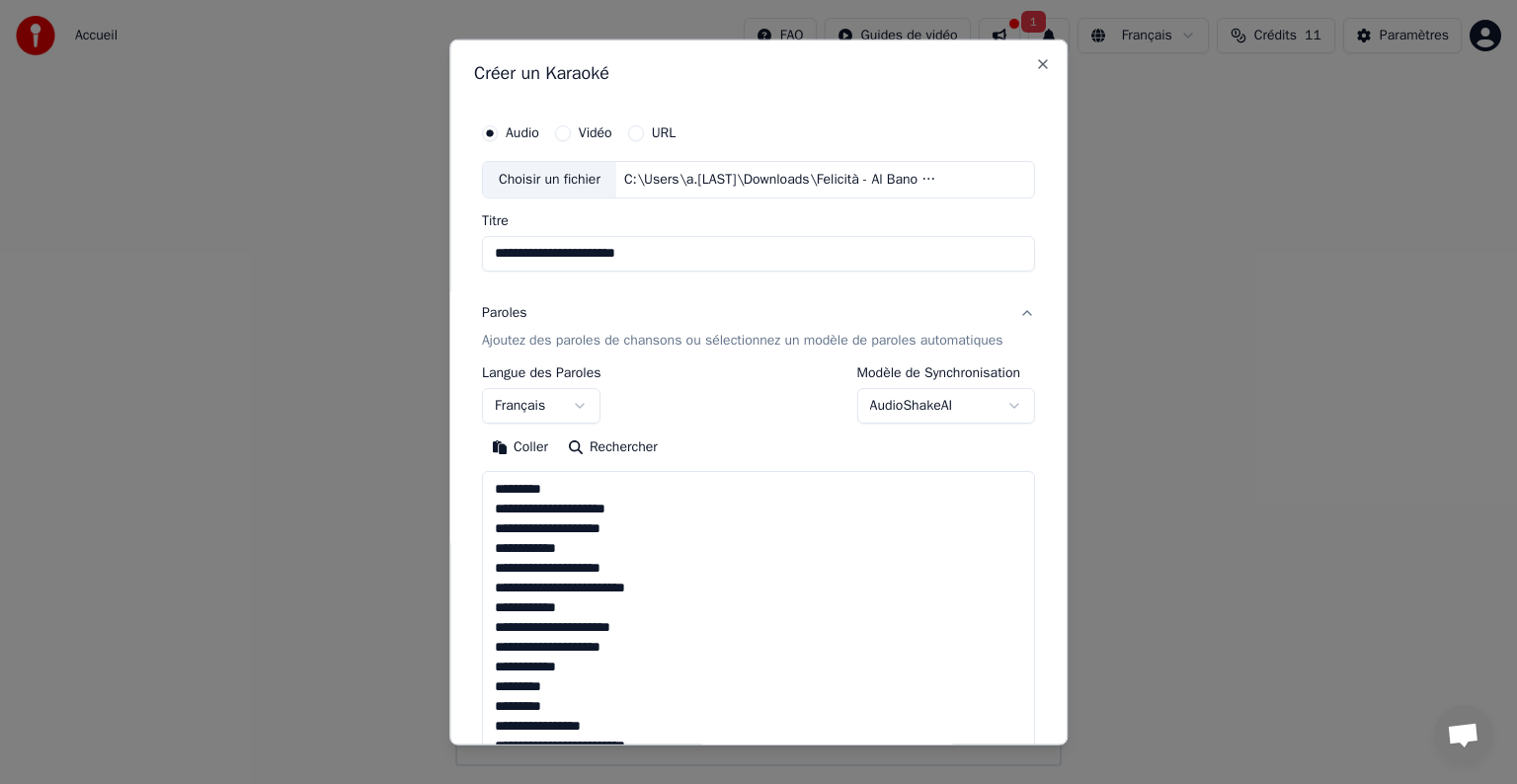 scroll, scrollTop: 1445, scrollLeft: 0, axis: vertical 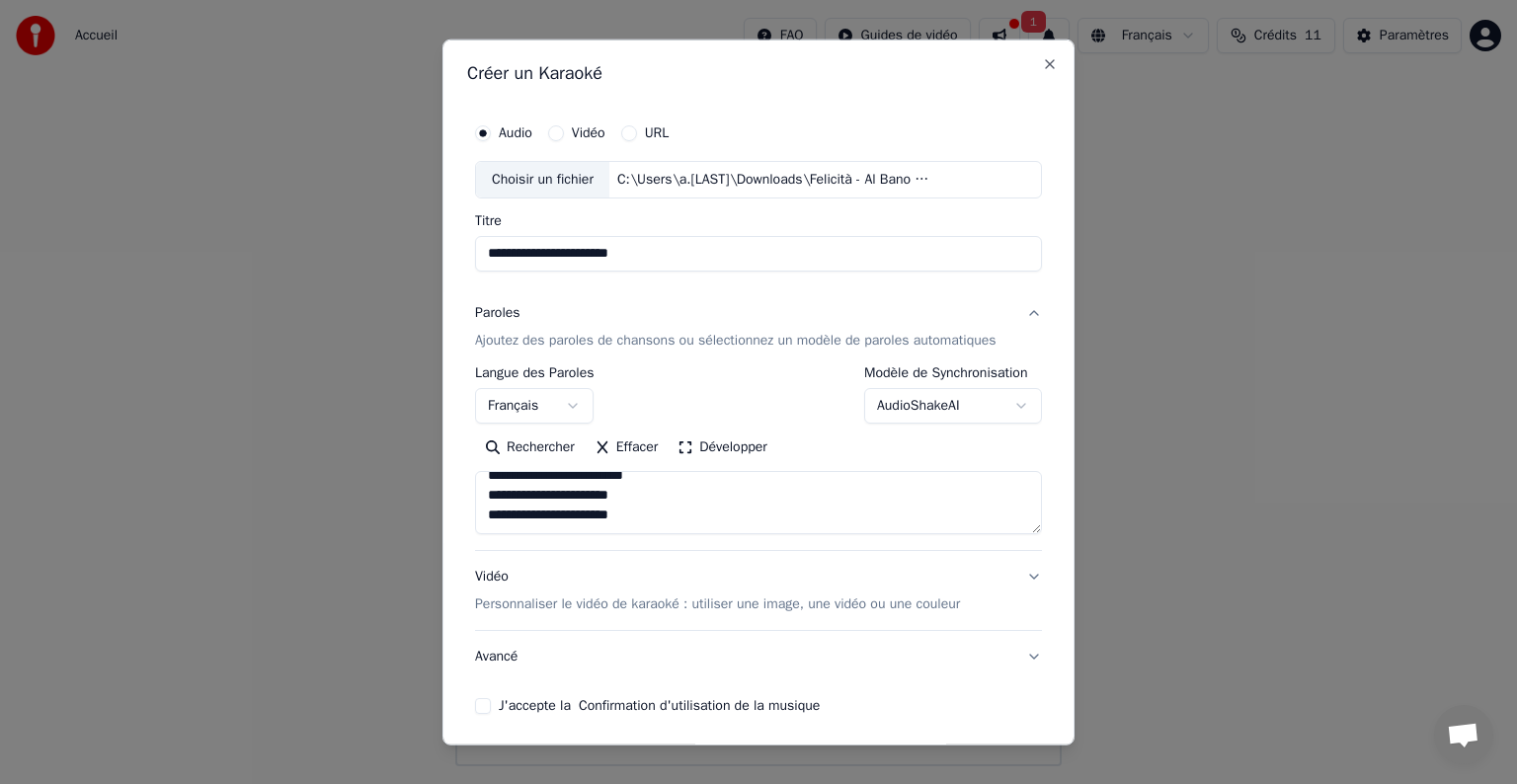 type on "*********" 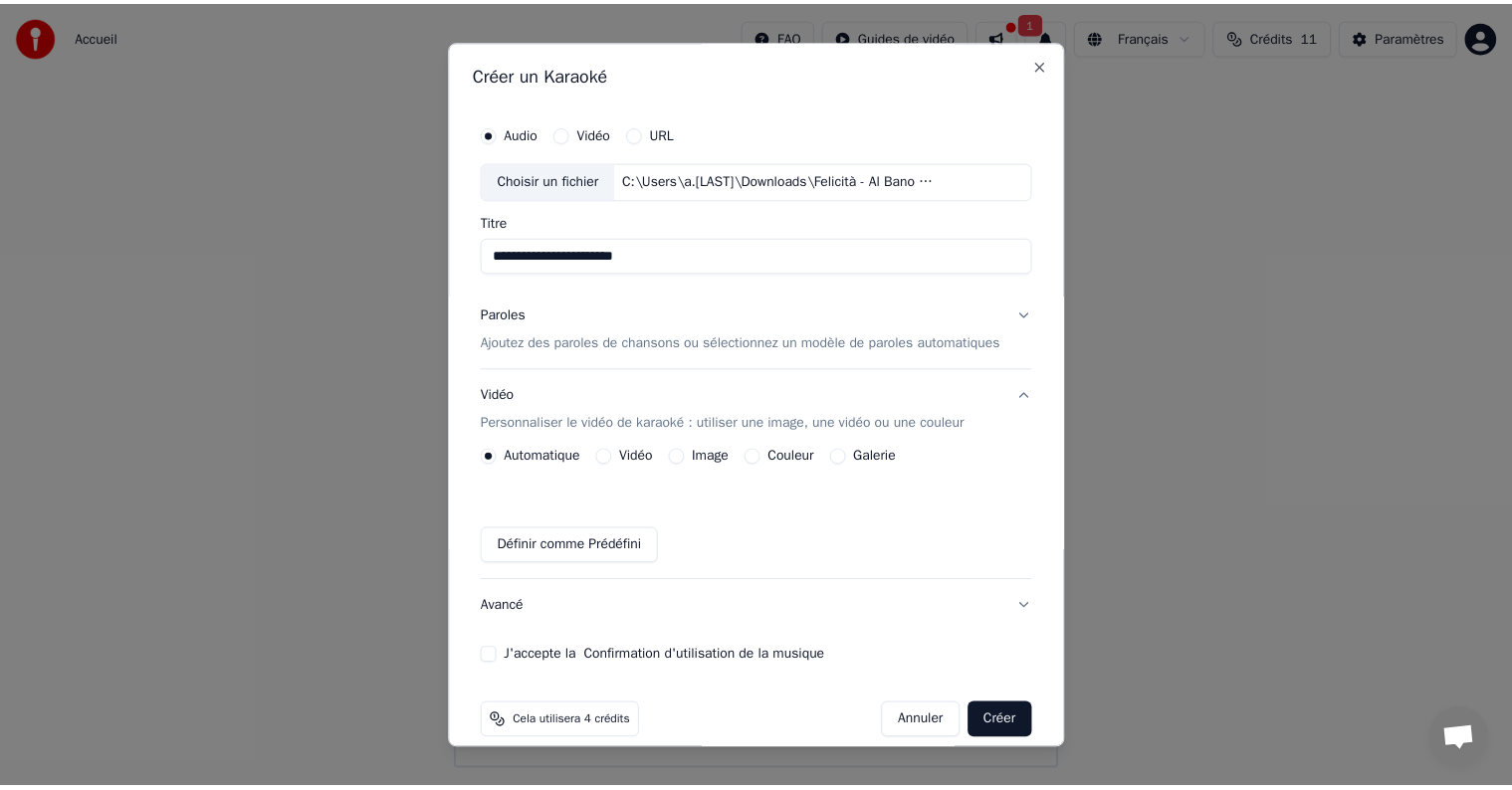scroll, scrollTop: 22, scrollLeft: 0, axis: vertical 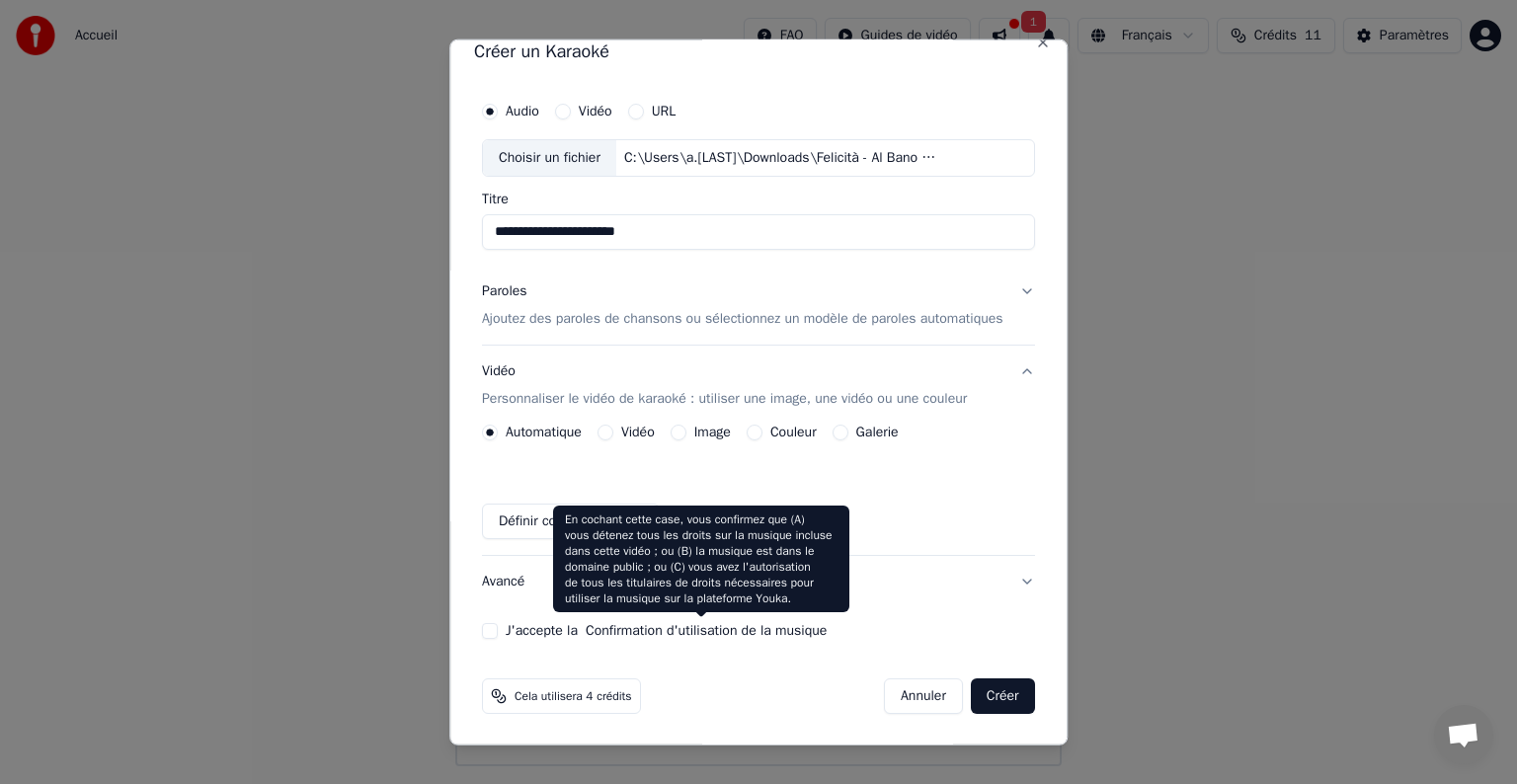 click on "Confirmation d'utilisation de la musique" at bounding box center (706, 631) 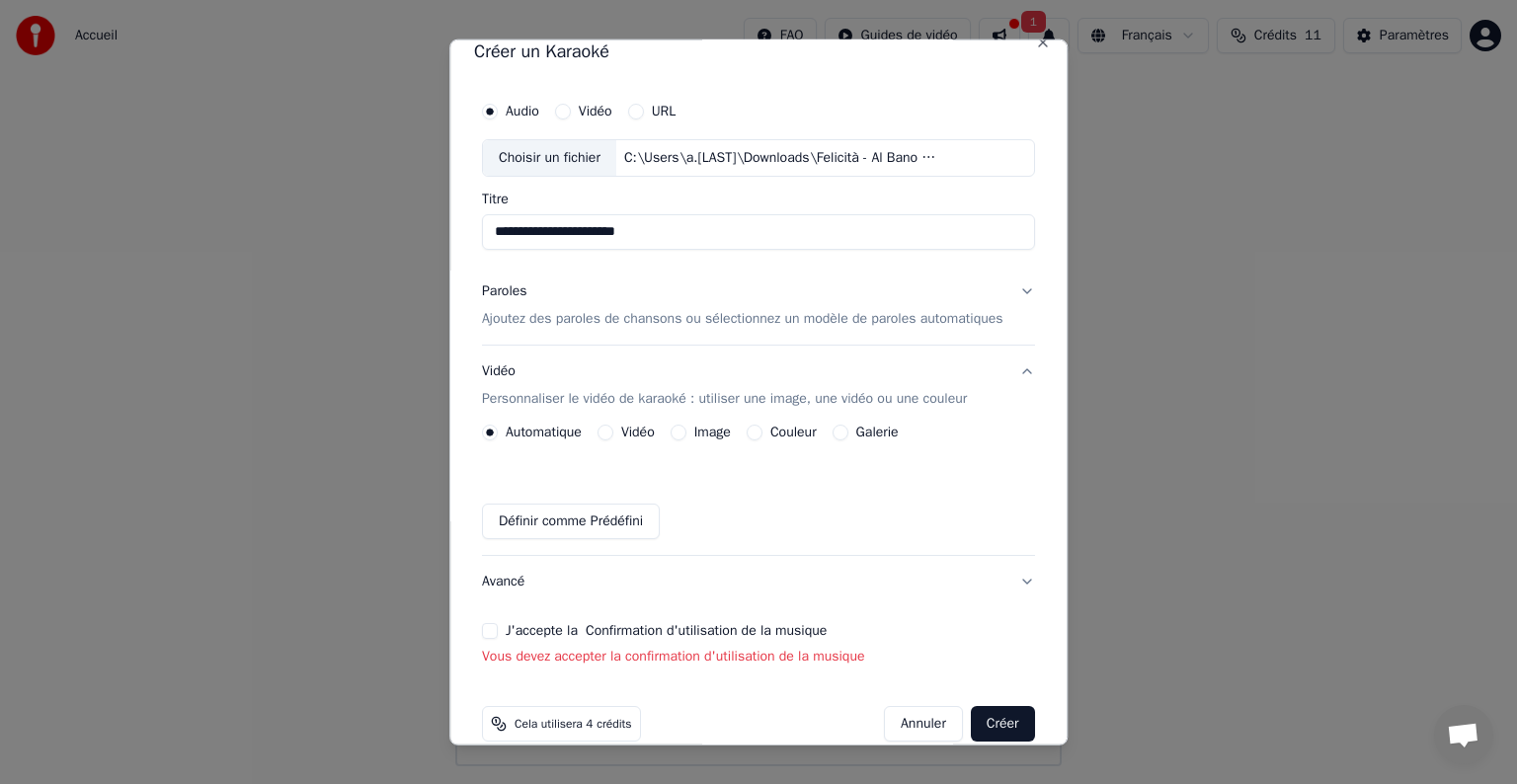click on "J'accepte la   Confirmation d'utilisation de la musique" at bounding box center [490, 631] 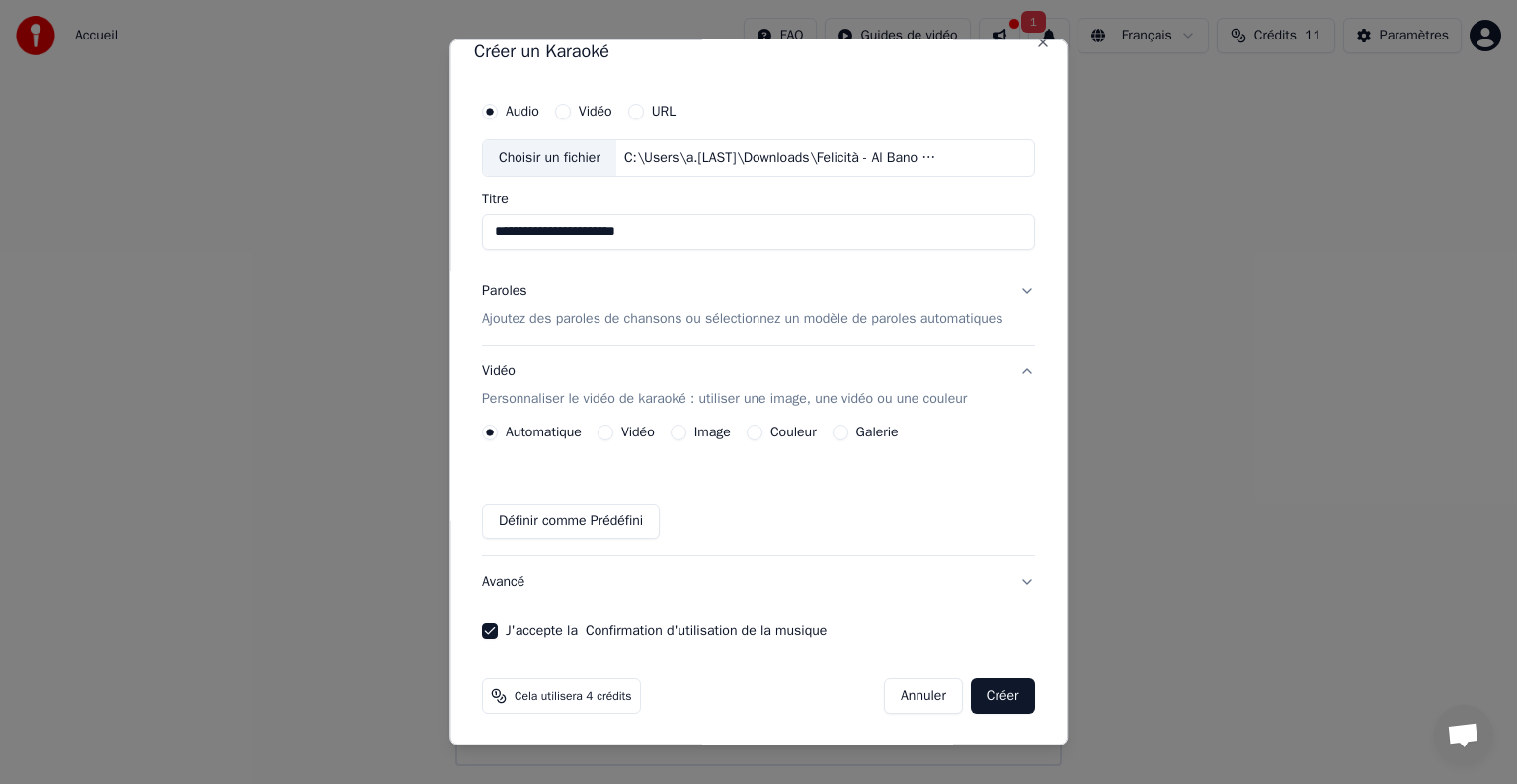 click on "Créer" at bounding box center (1002, 696) 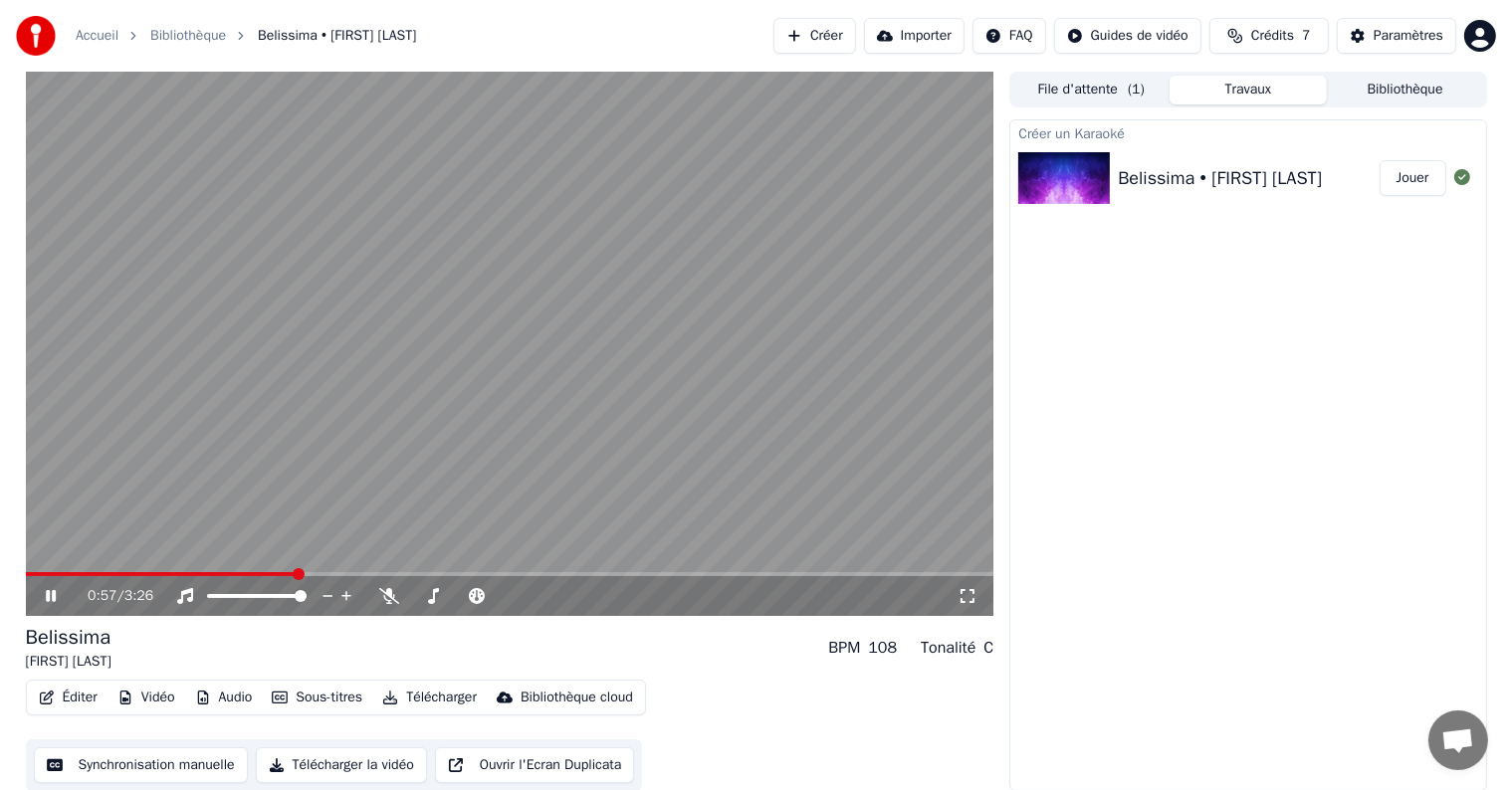 click at bounding box center (510, 343) 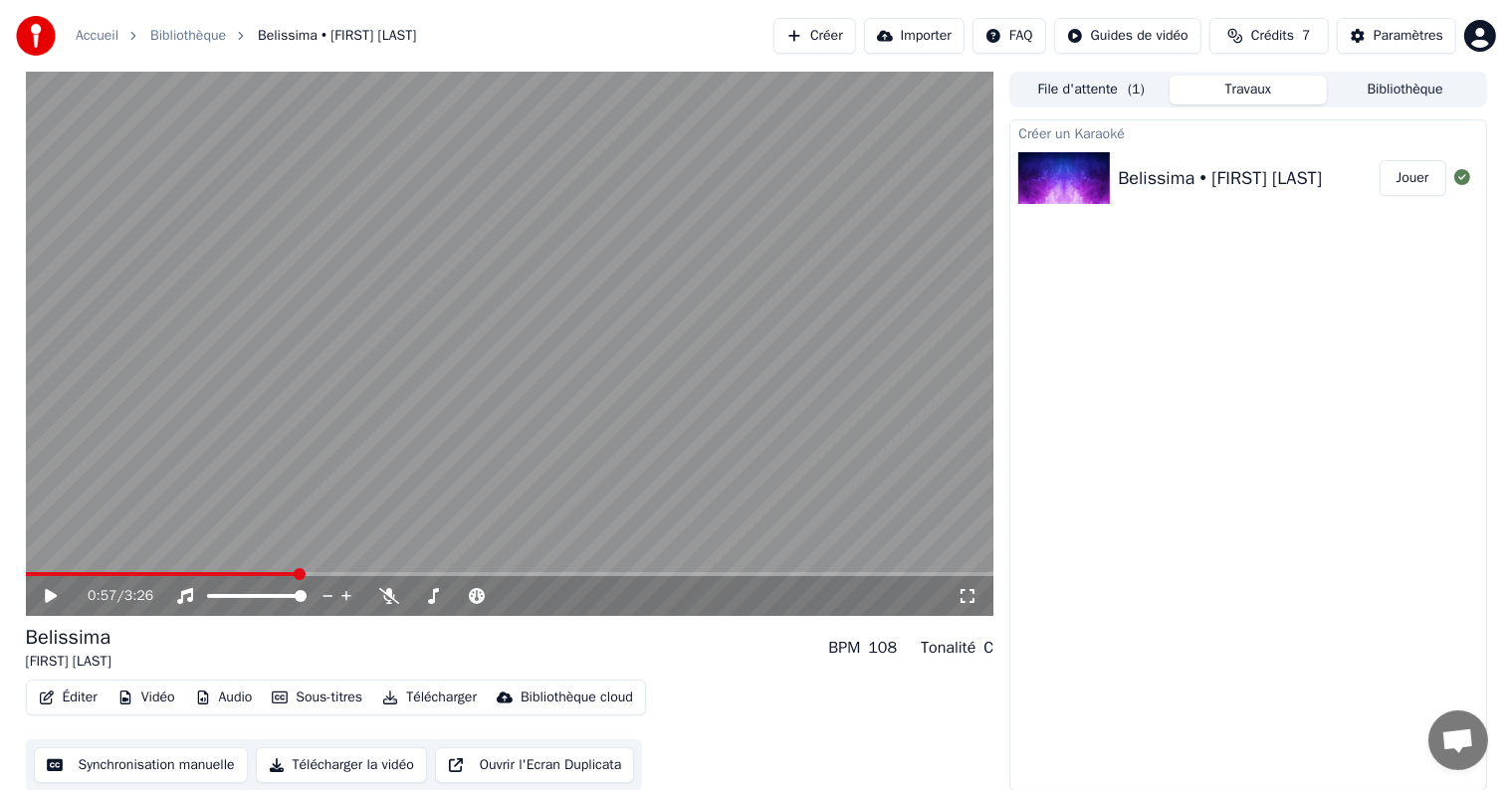 click on "Ouvrir l'Ecran Duplicata" at bounding box center [535, 765] 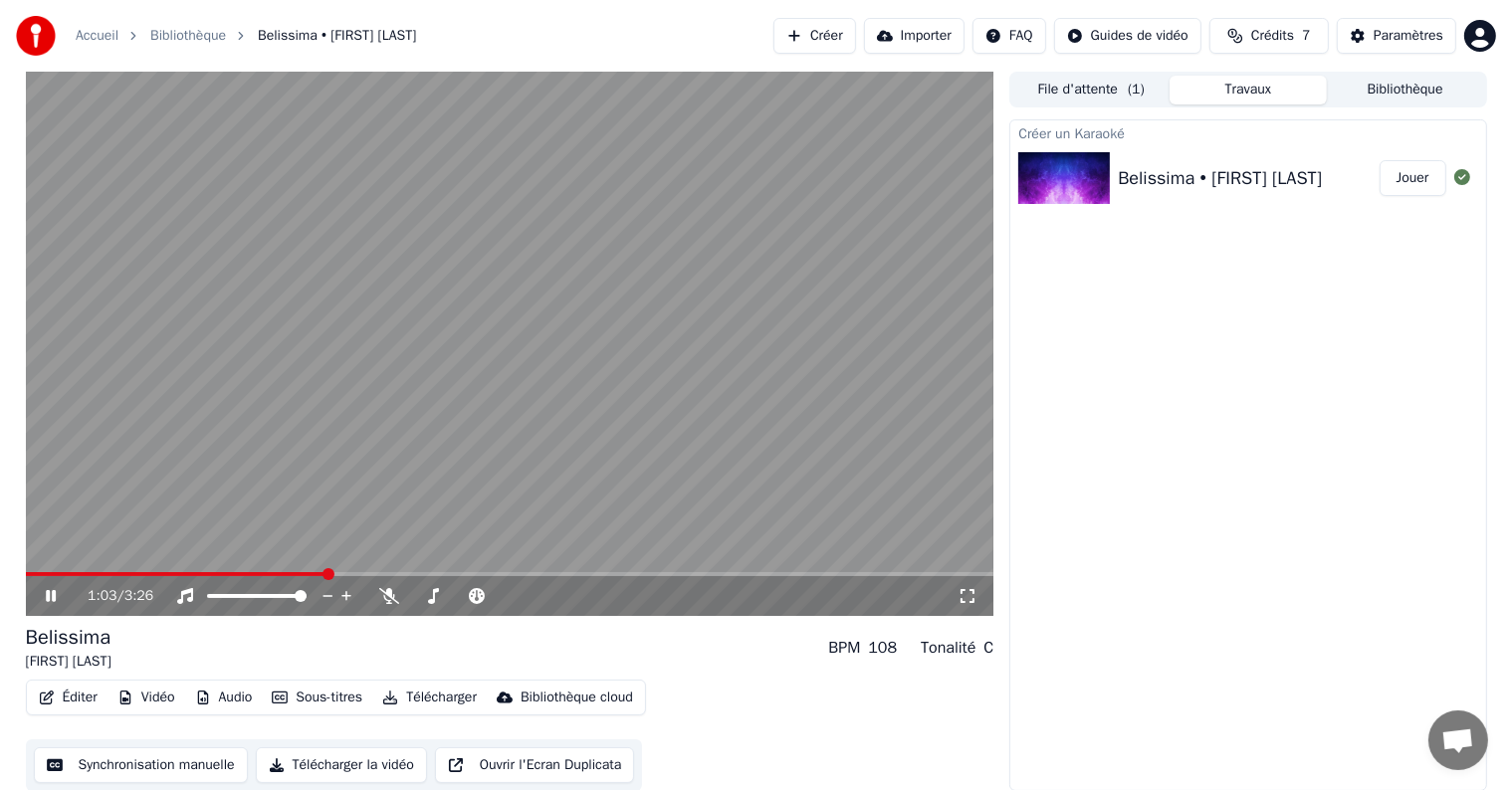 click 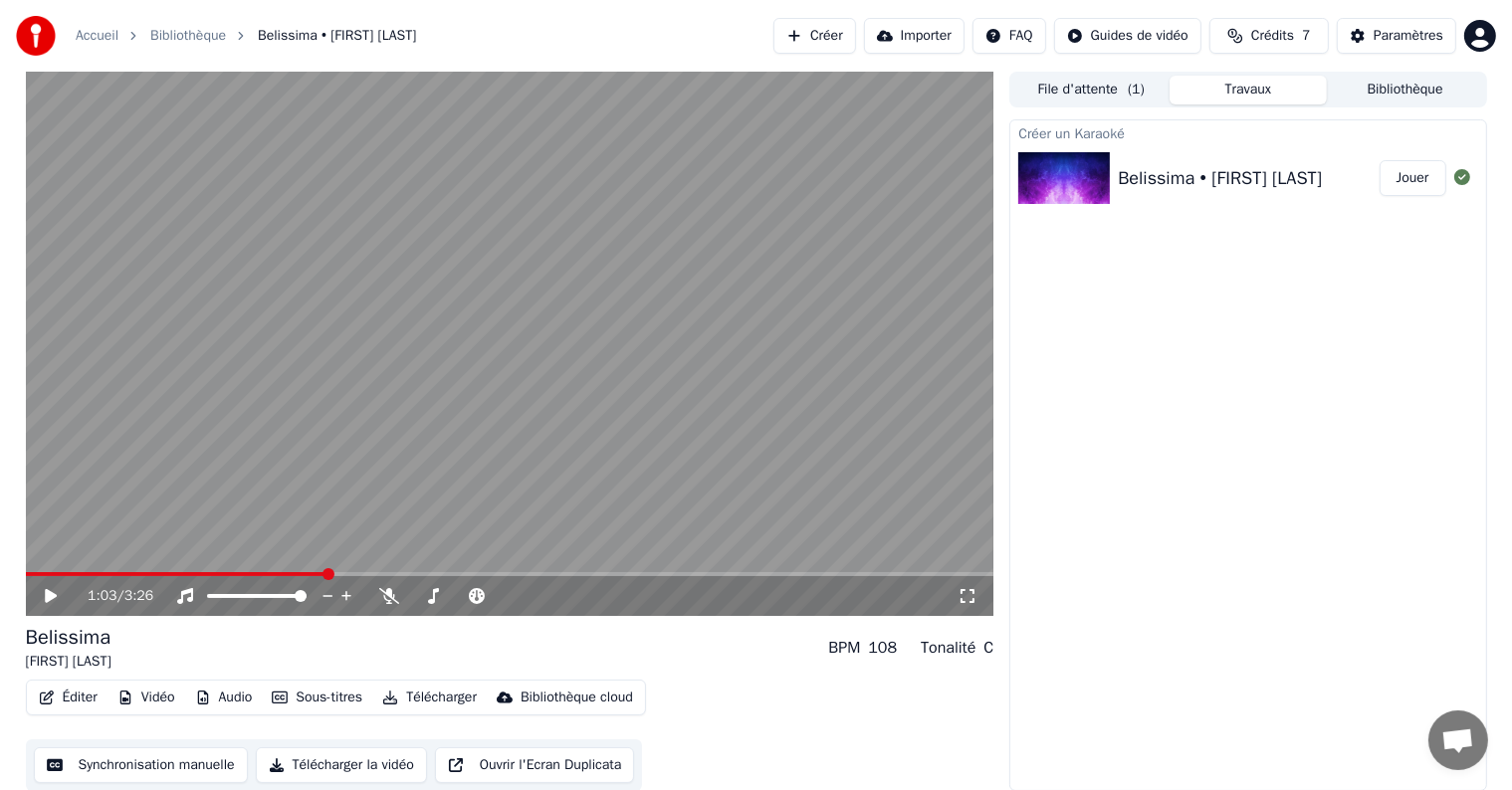 click on "Synchronisation manuelle" at bounding box center (140, 765) 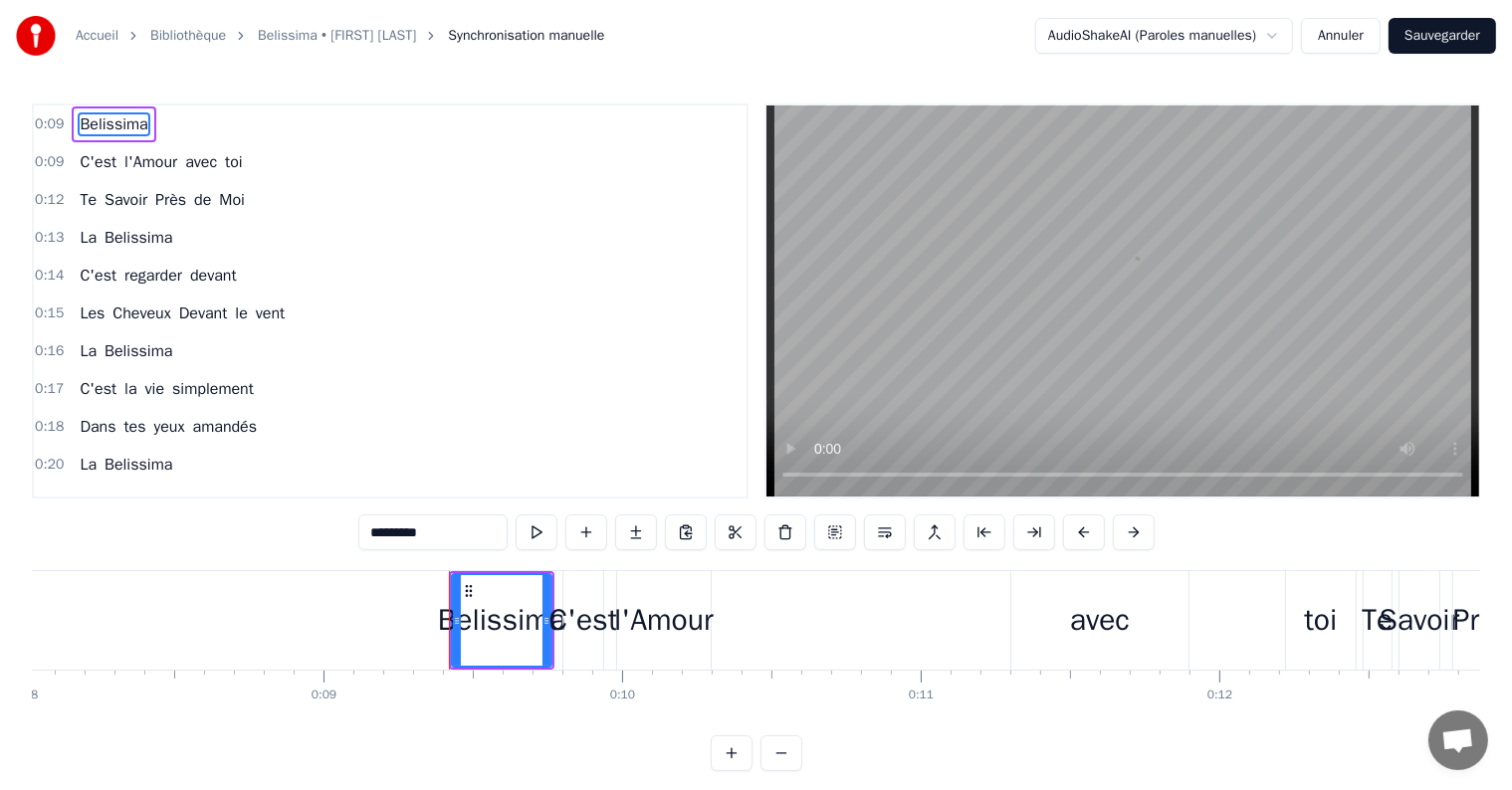 scroll, scrollTop: 0, scrollLeft: 2712, axis: horizontal 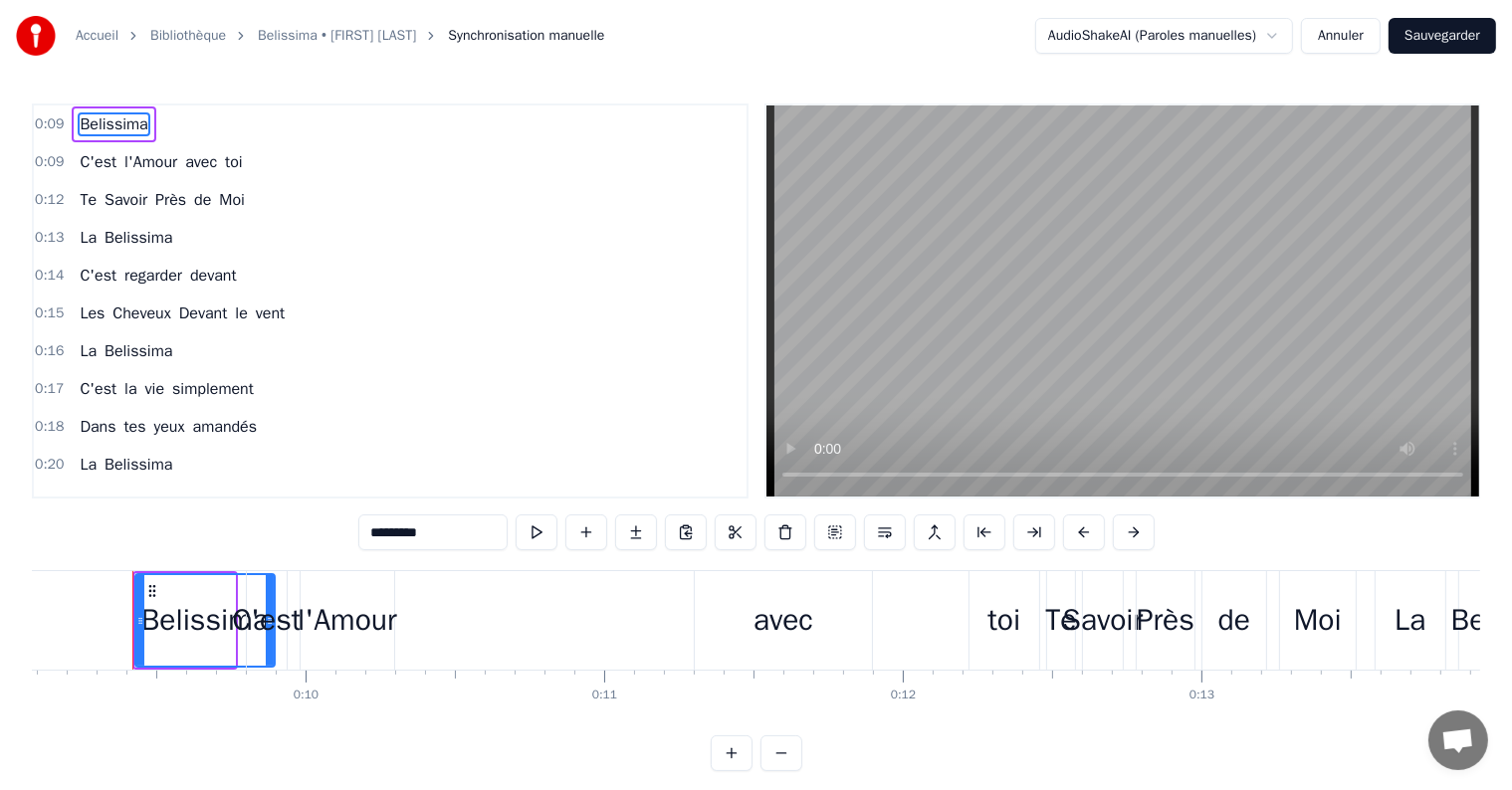 drag, startPoint x: 231, startPoint y: 620, endPoint x: 271, endPoint y: 618, distance: 40.04997 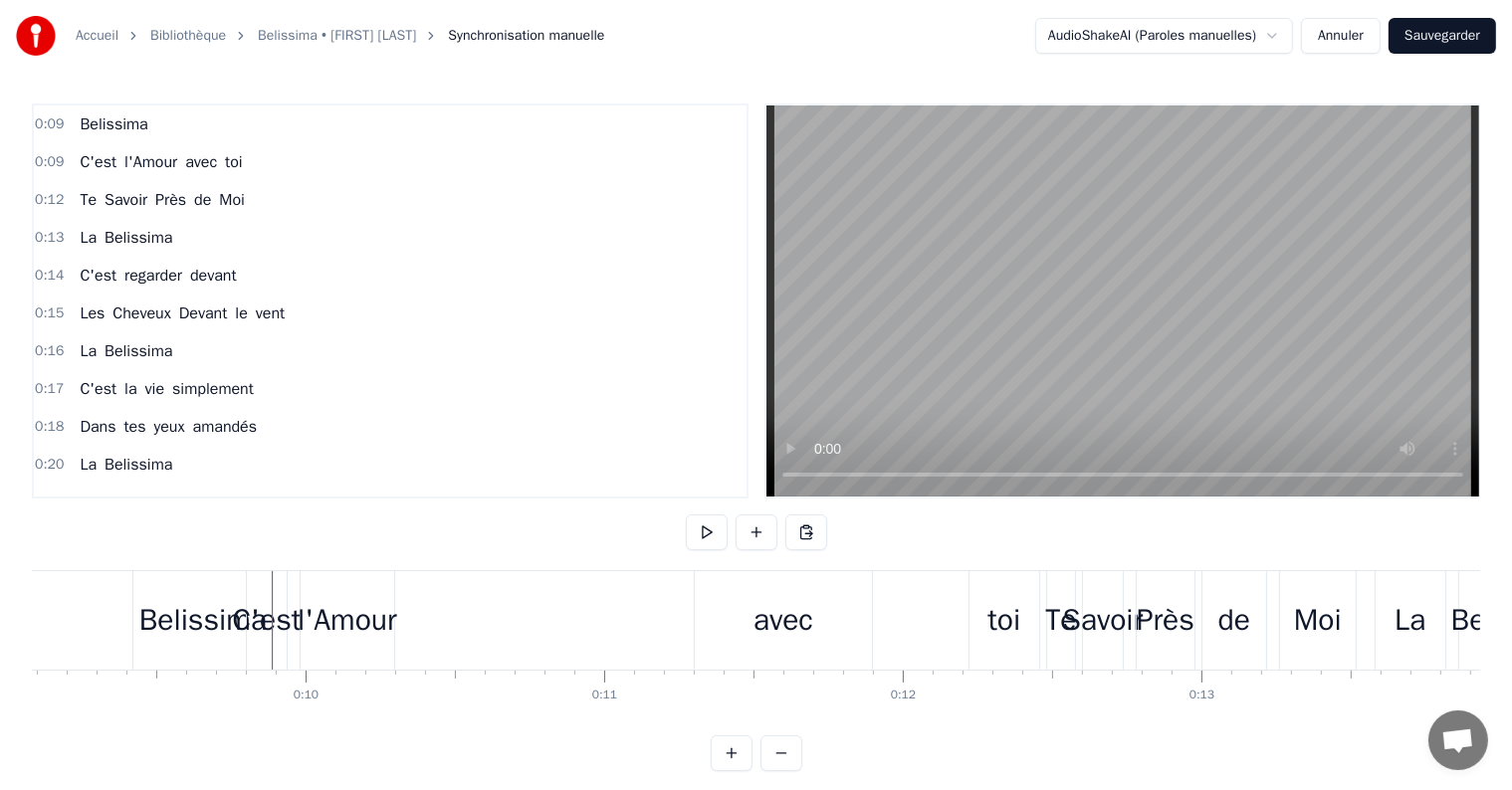 click on "l'Amour" at bounding box center (346, 620) 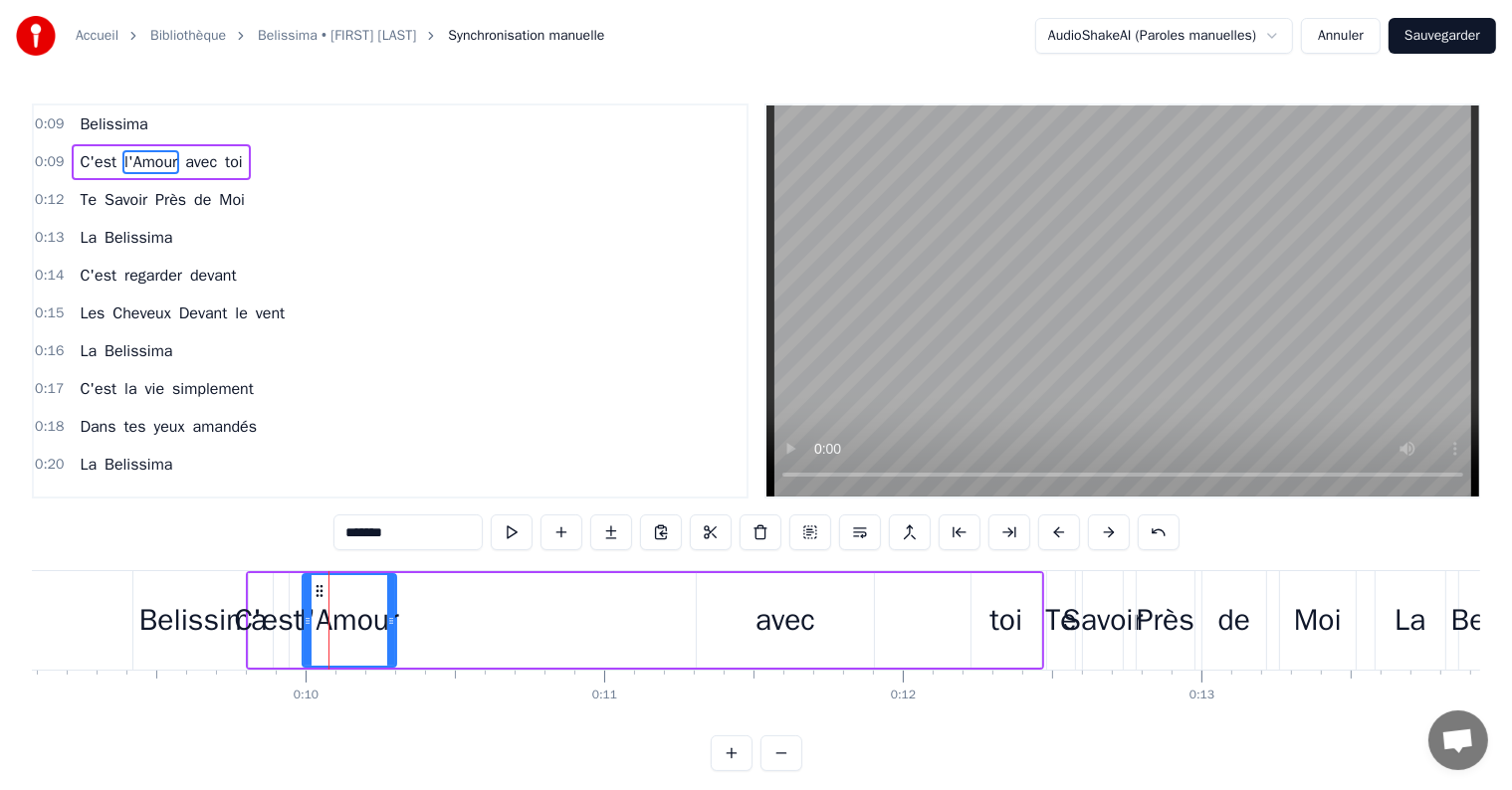 click on "C'est" at bounding box center (269, 620) 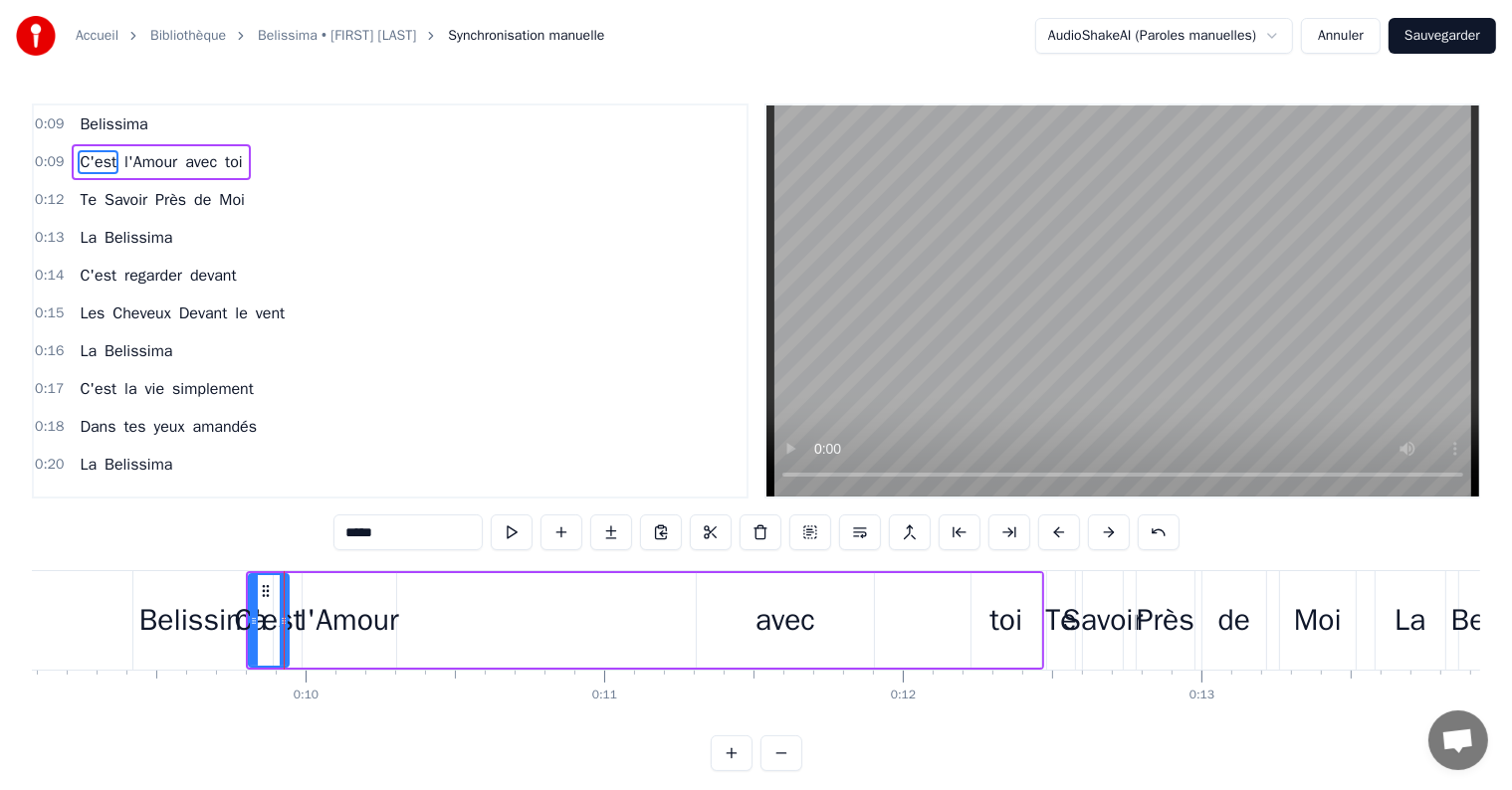 click on "Belissima" at bounding box center (203, 620) 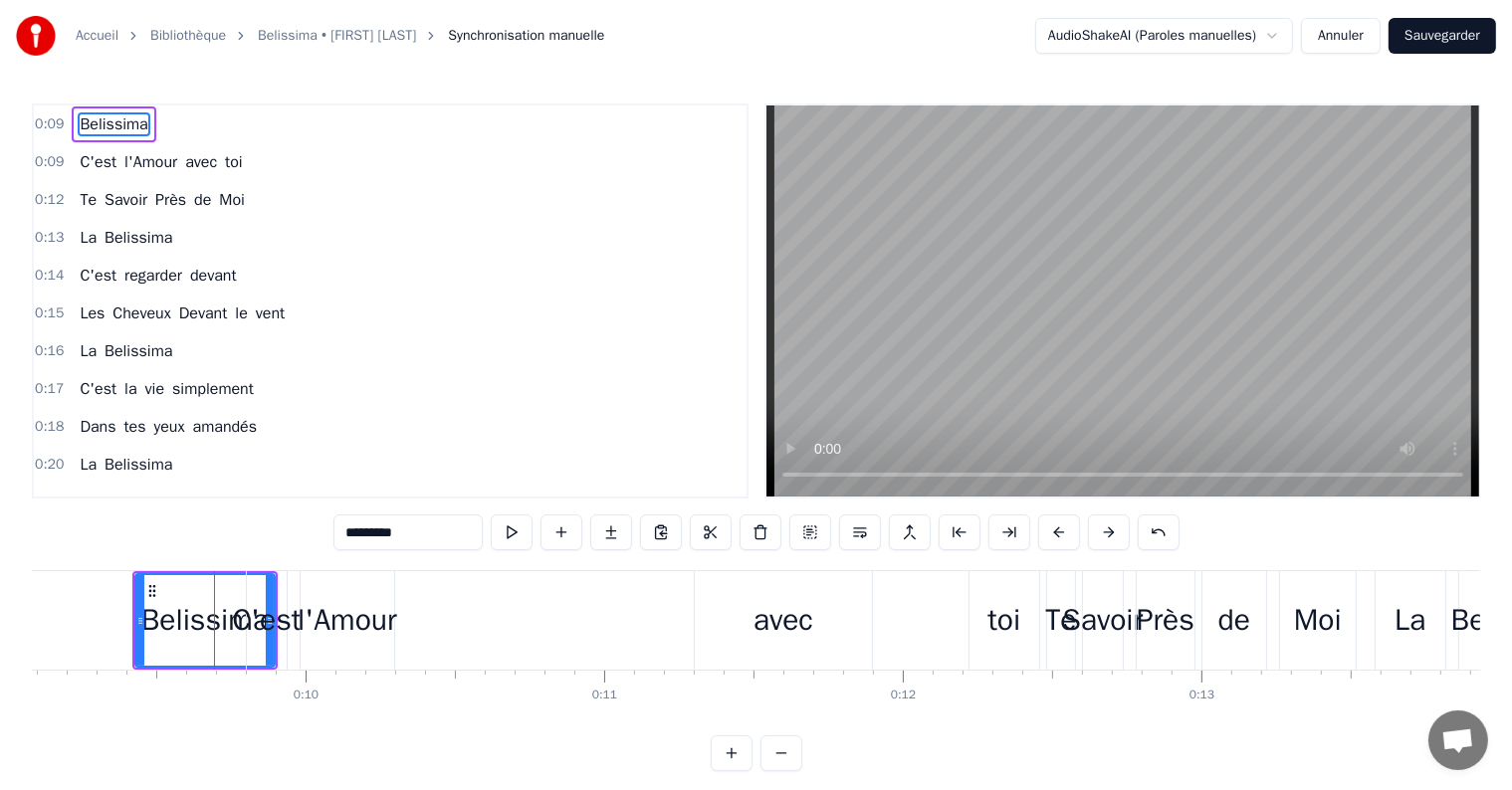 drag, startPoint x: 354, startPoint y: 609, endPoint x: 430, endPoint y: 609, distance: 76 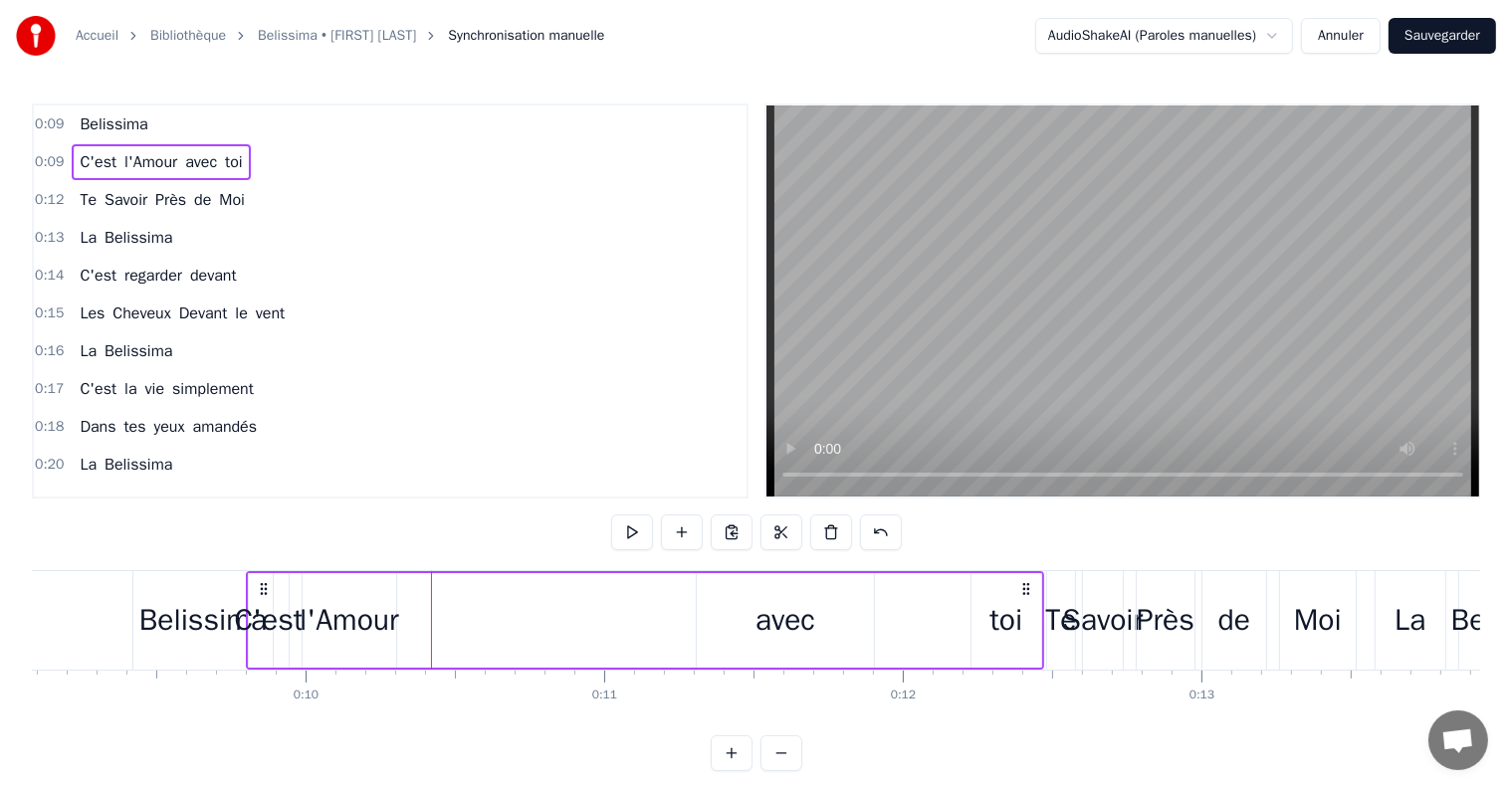 drag, startPoint x: 378, startPoint y: 597, endPoint x: 434, endPoint y: 609, distance: 57.271284 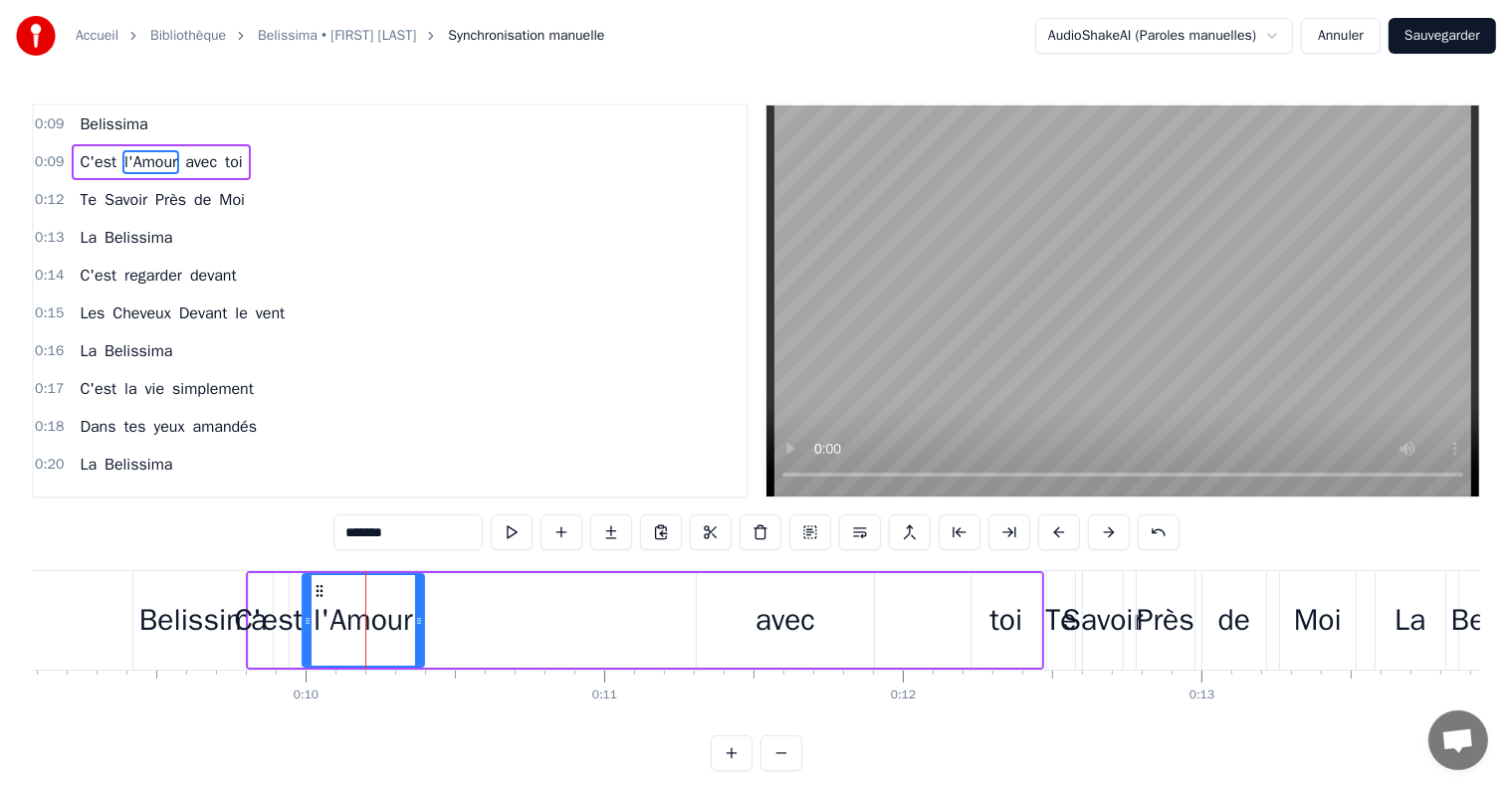drag, startPoint x: 390, startPoint y: 619, endPoint x: 418, endPoint y: 624, distance: 28.442925 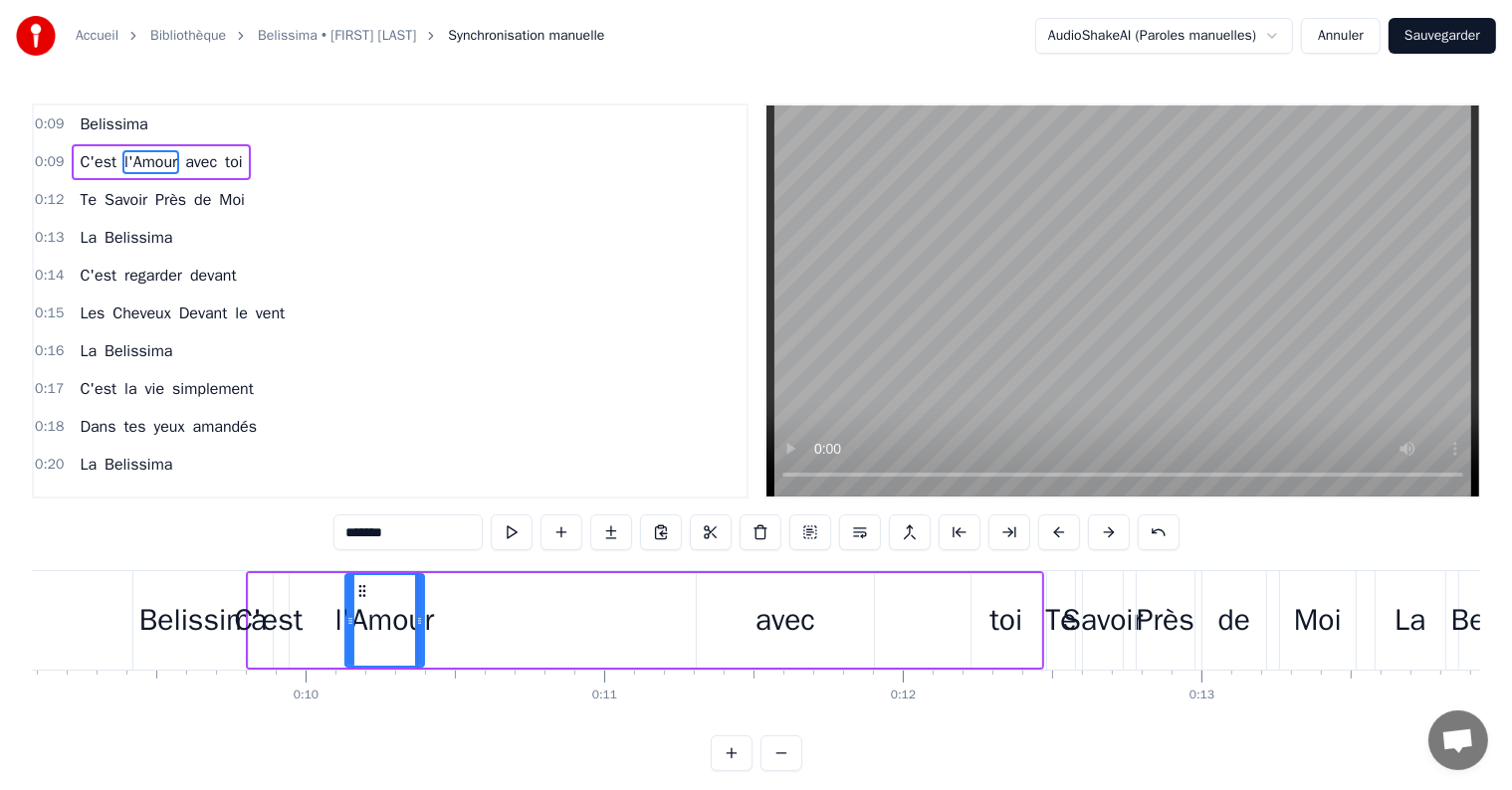 drag, startPoint x: 307, startPoint y: 627, endPoint x: 349, endPoint y: 638, distance: 43.41659 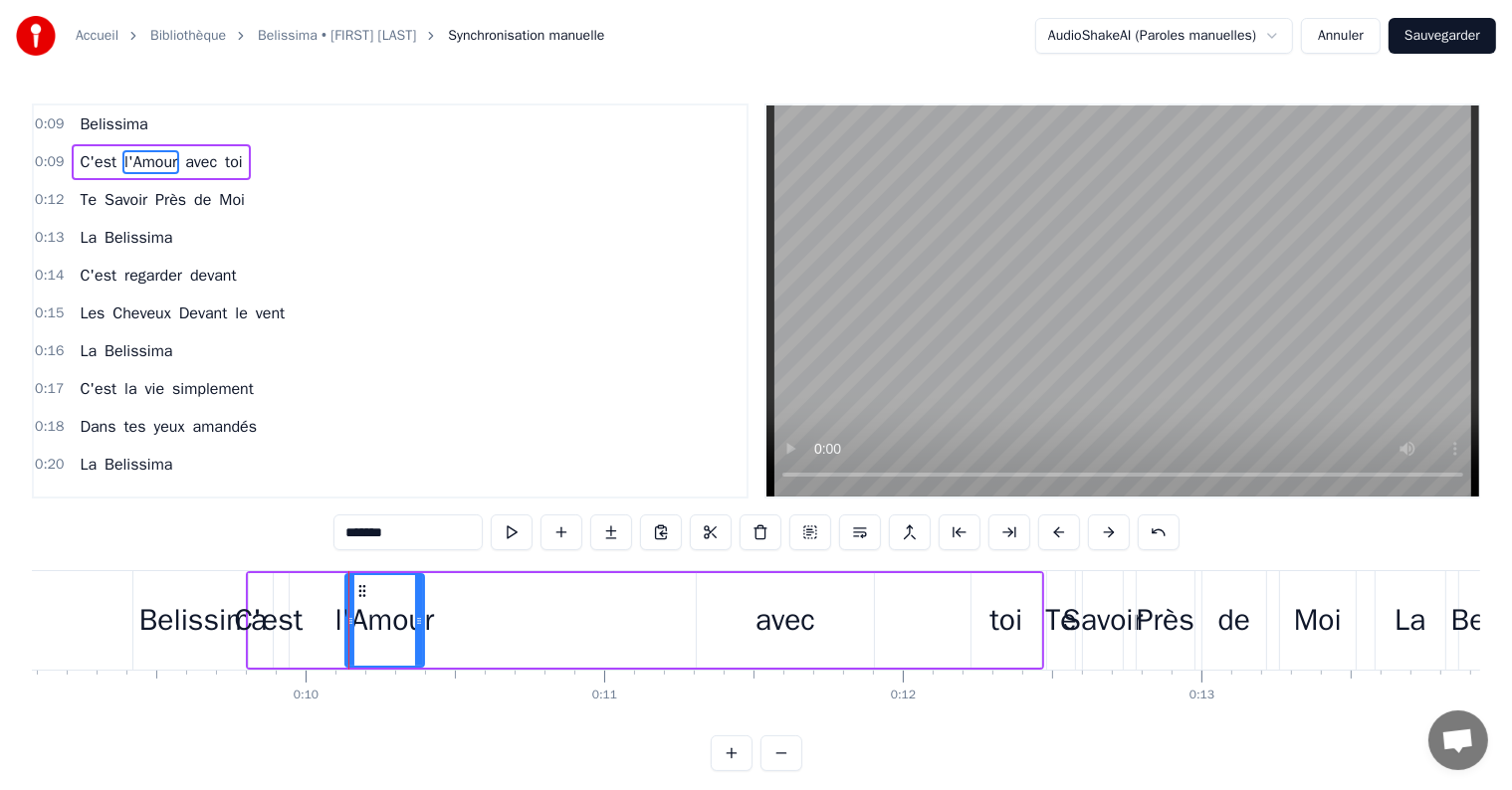 click on "C'est" at bounding box center [268, 620] 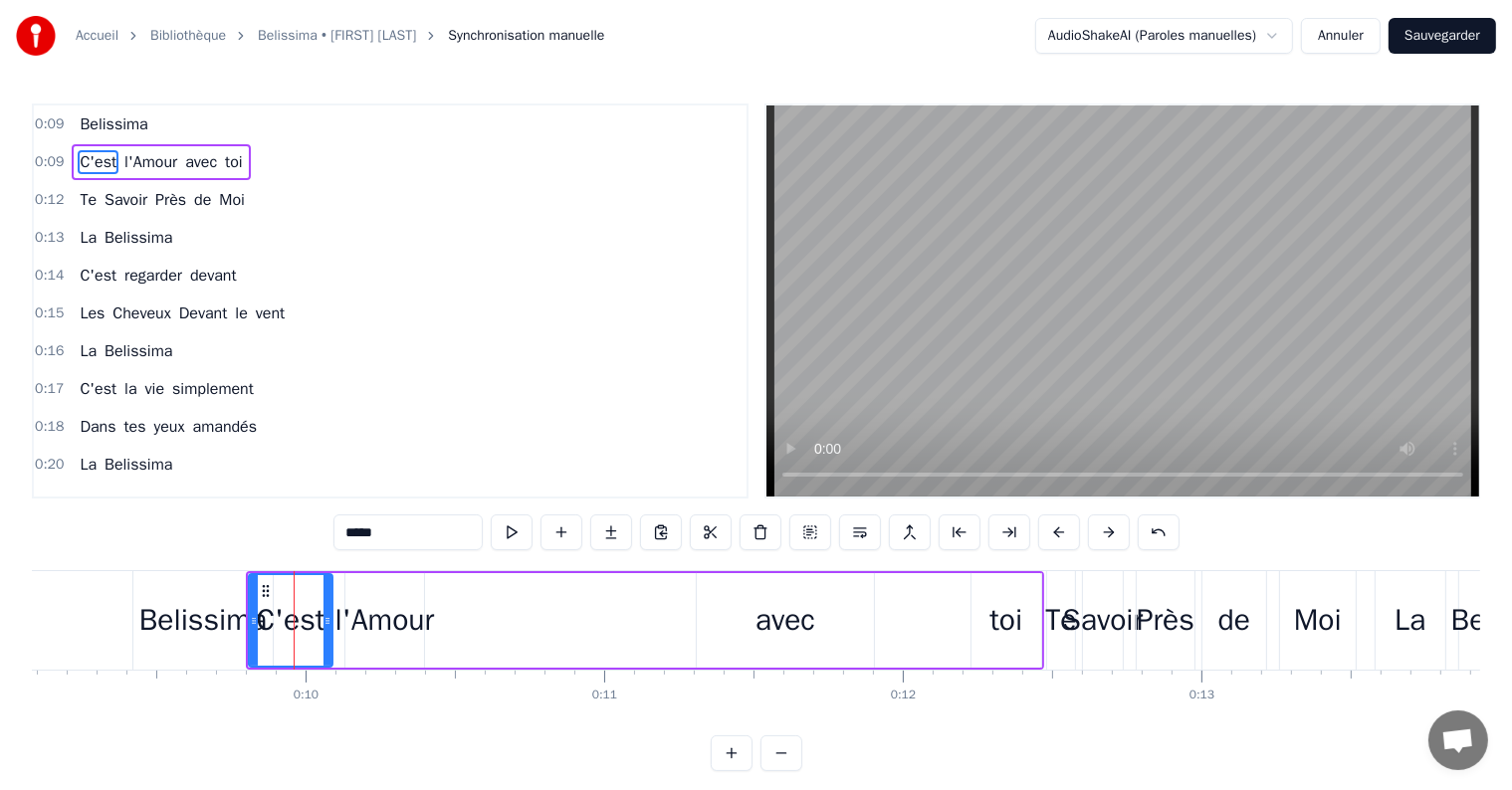 drag, startPoint x: 286, startPoint y: 624, endPoint x: 329, endPoint y: 626, distance: 43.04649 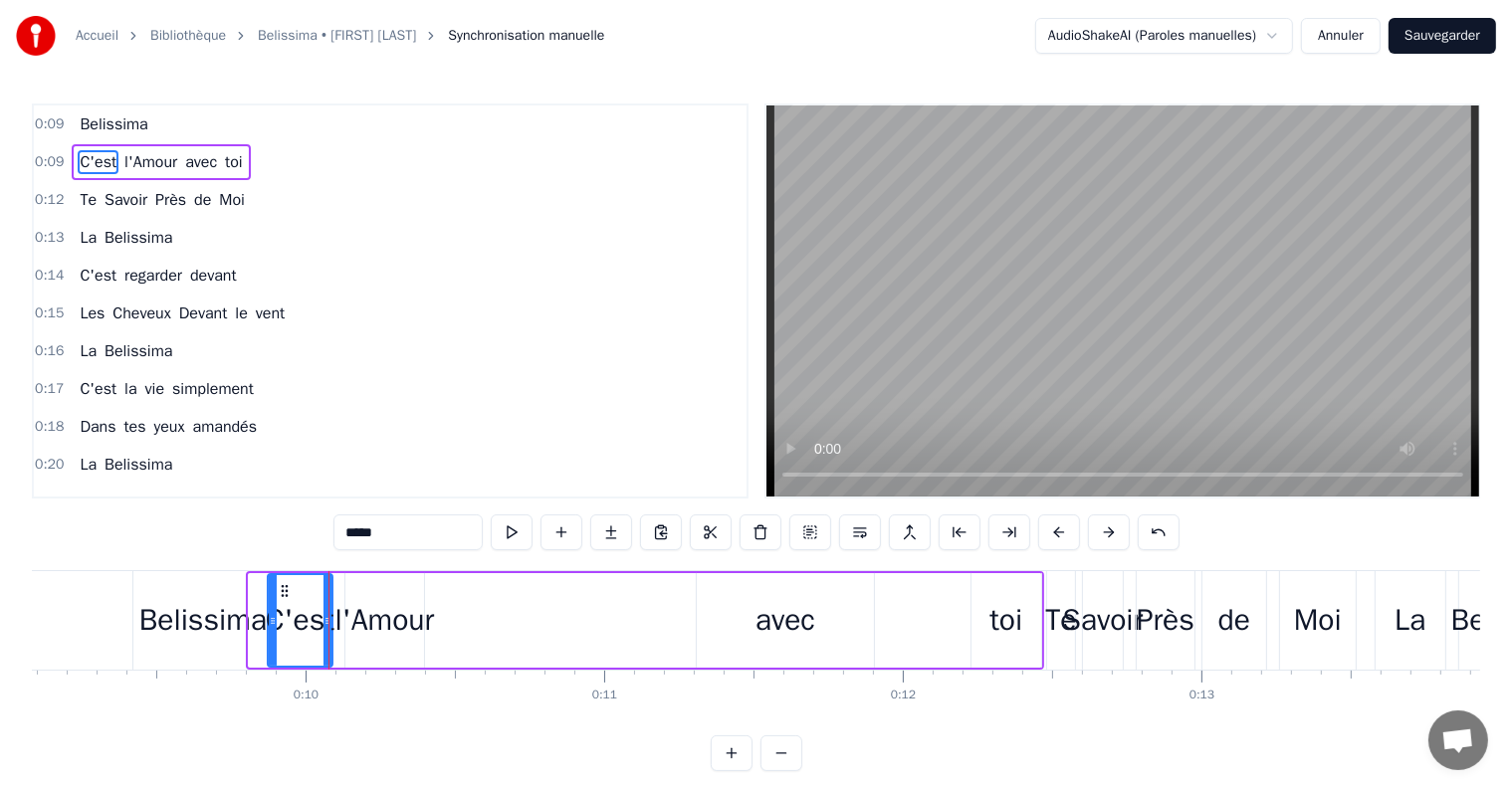 drag, startPoint x: 251, startPoint y: 620, endPoint x: 270, endPoint y: 631, distance: 21.954498 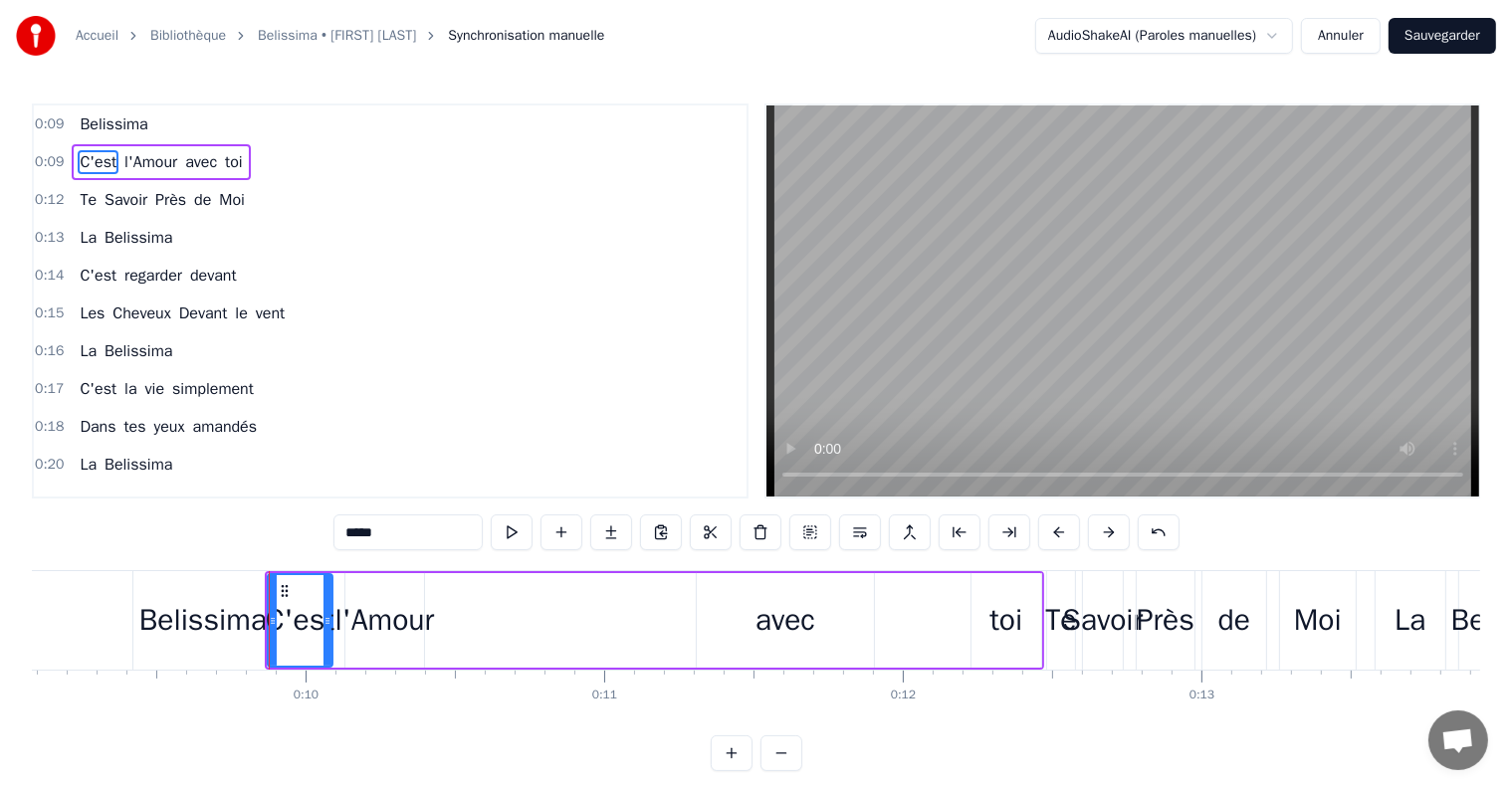 click on "0:20 La Belissima" at bounding box center [390, 465] 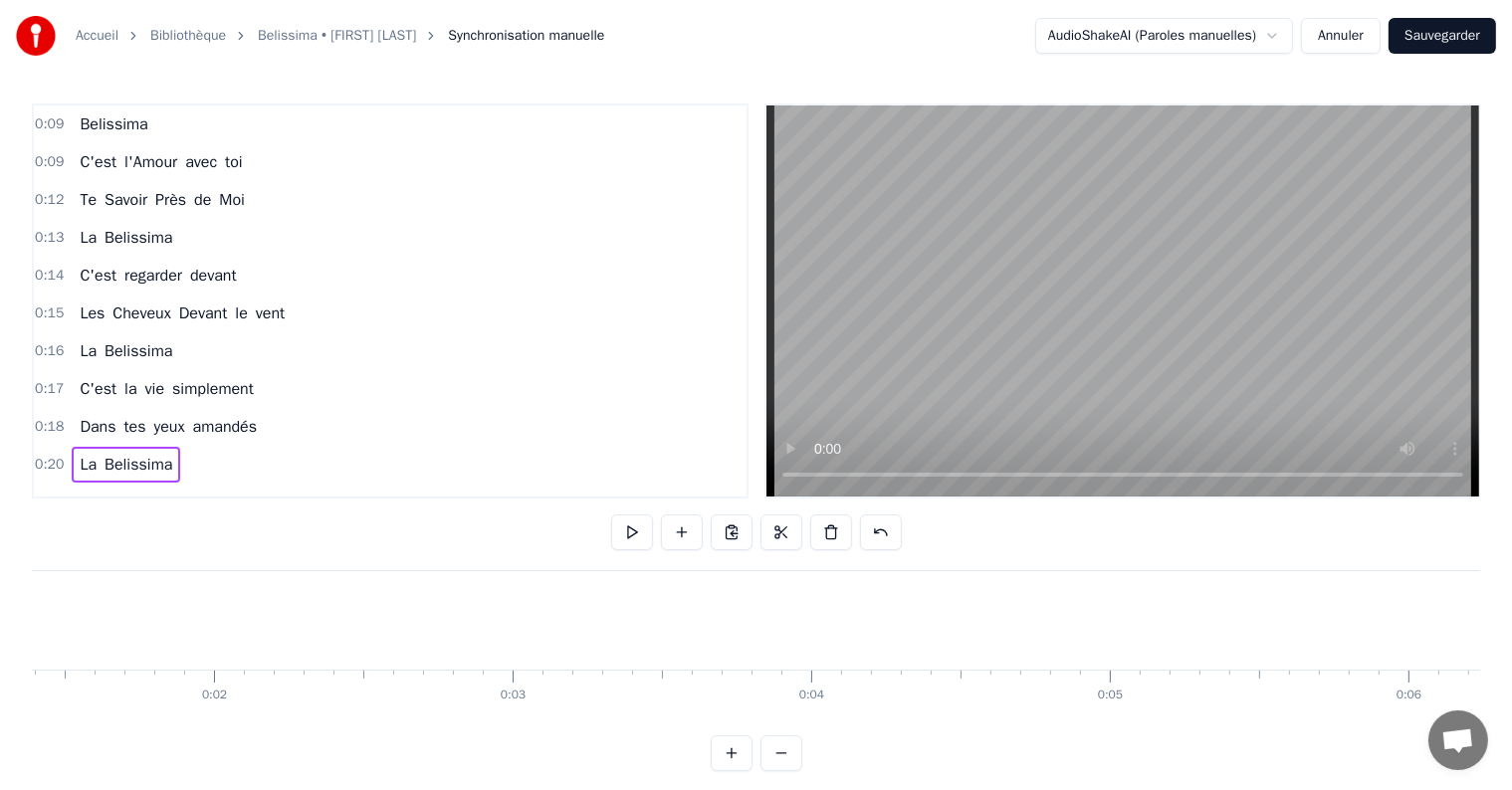 scroll, scrollTop: 0, scrollLeft: 0, axis: both 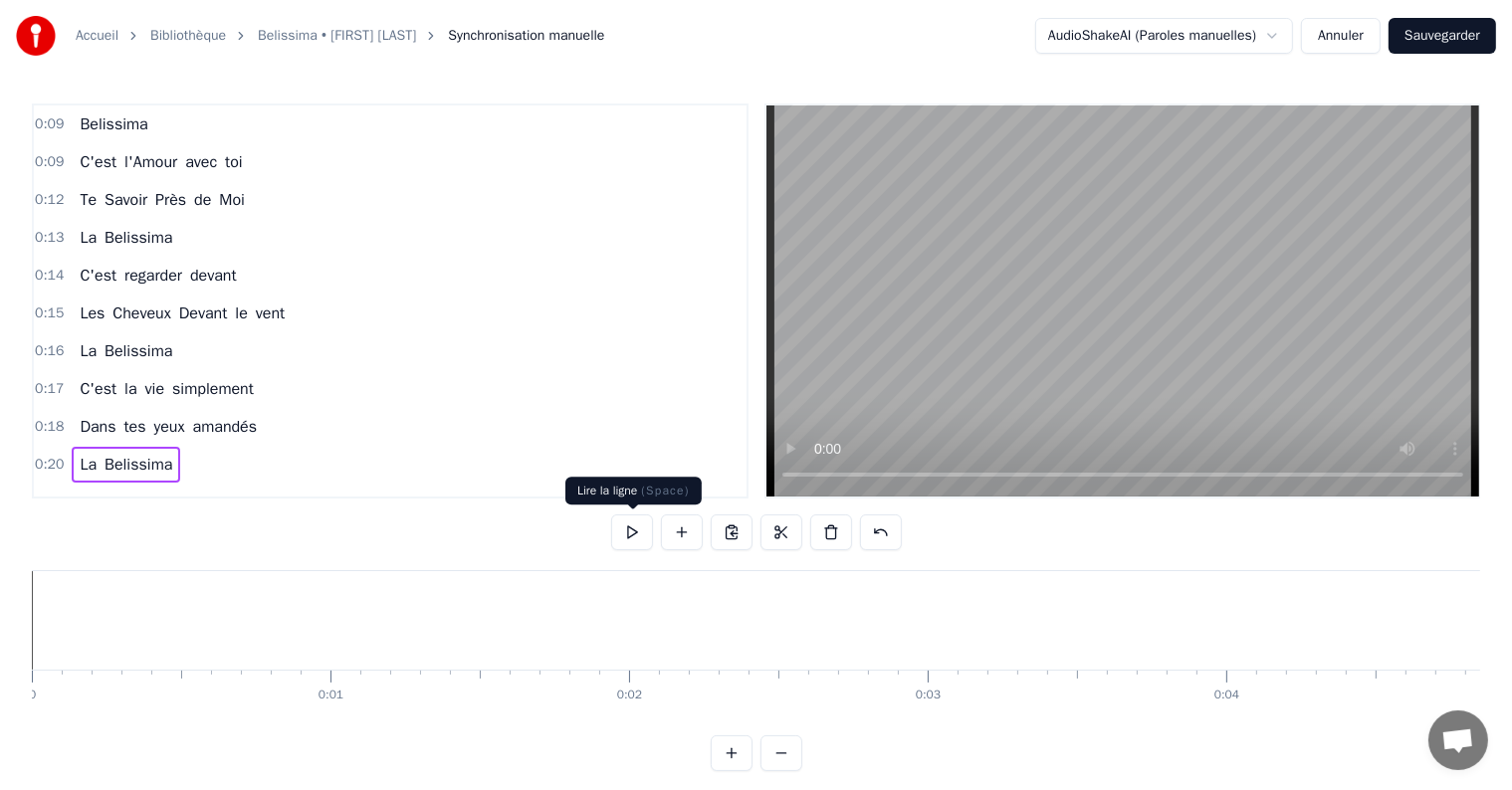 click at bounding box center [632, 532] 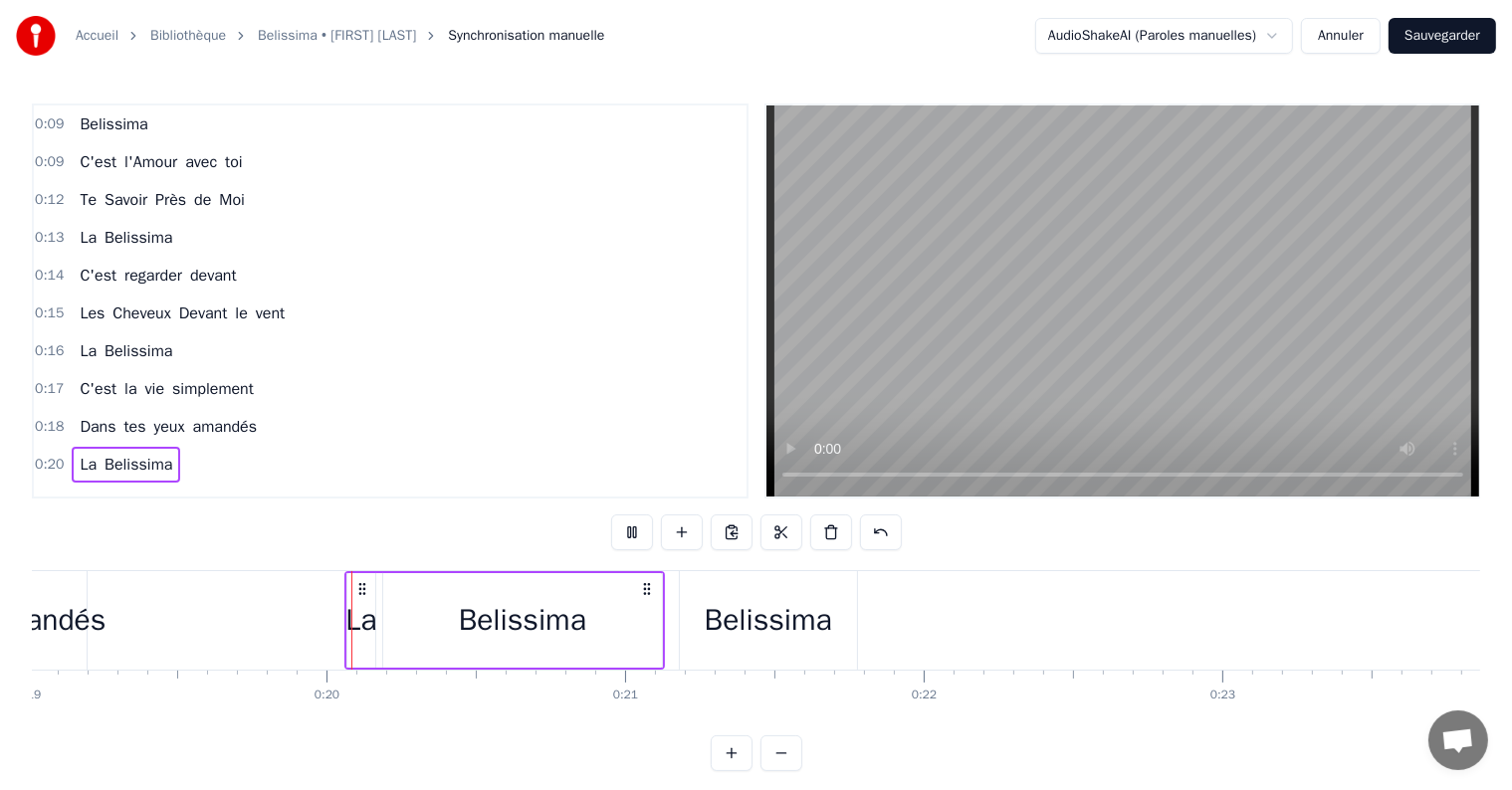 scroll, scrollTop: 0, scrollLeft: 5897, axis: horizontal 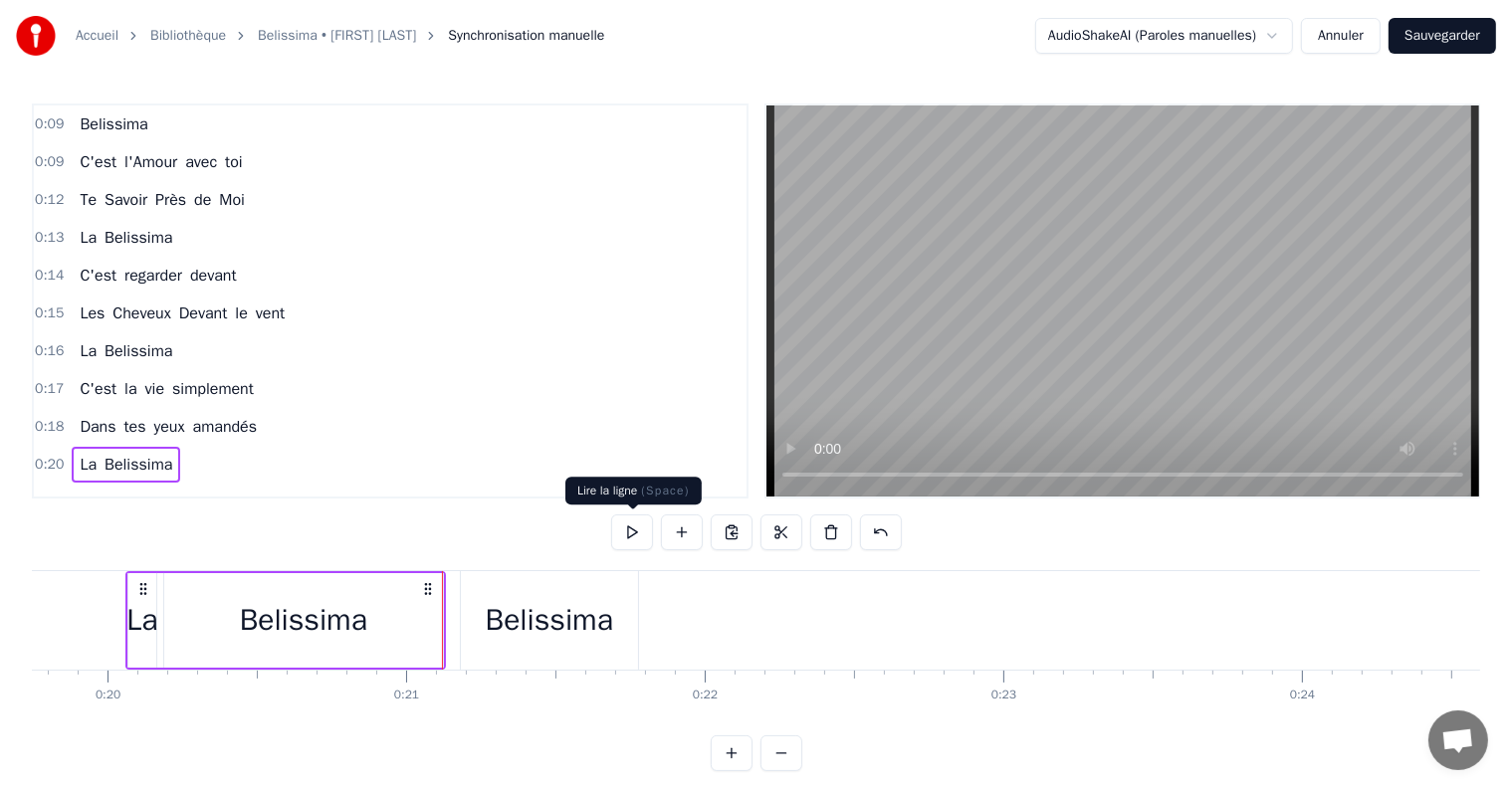 click at bounding box center (632, 532) 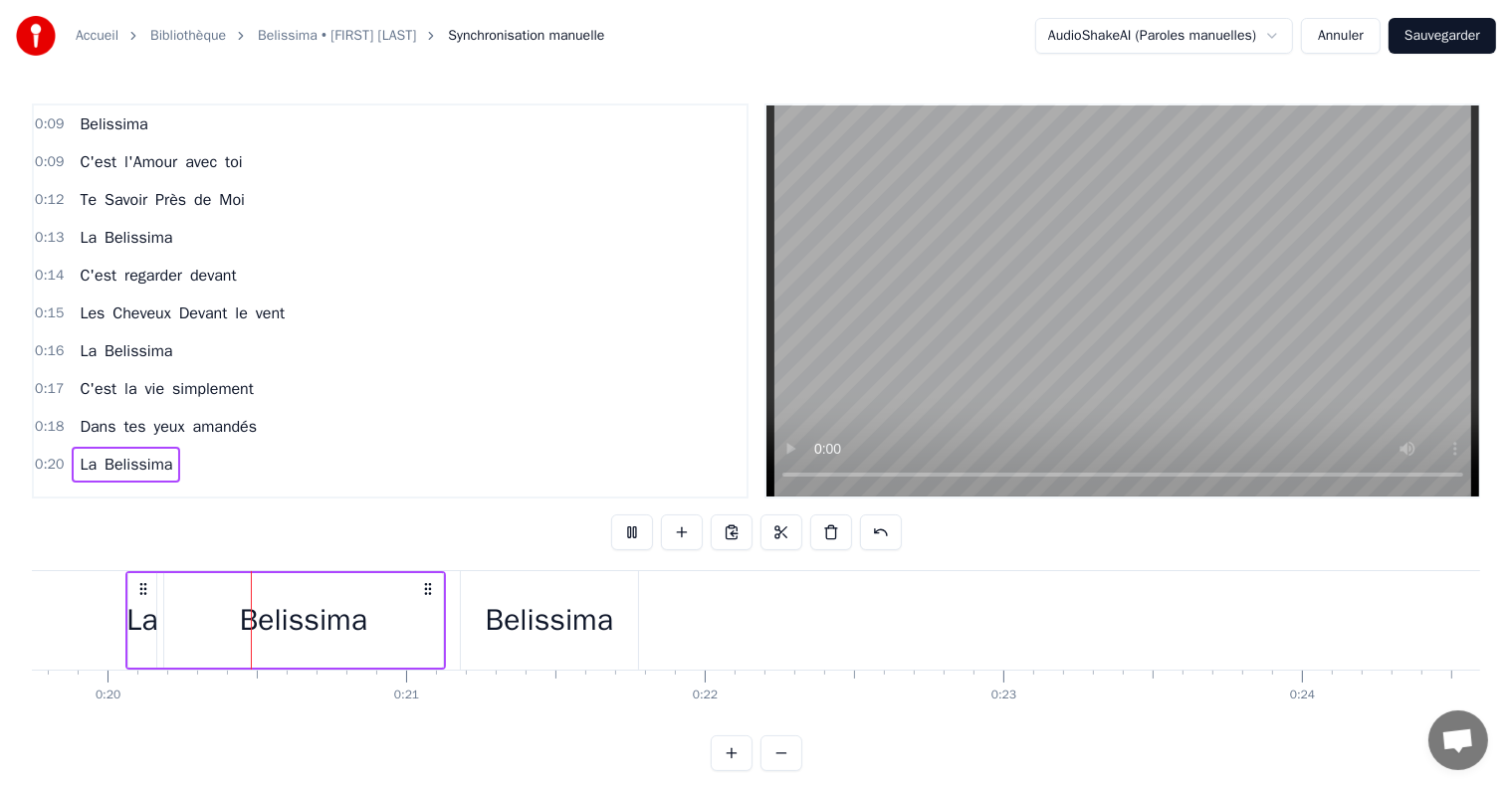 scroll, scrollTop: 0, scrollLeft: 5890, axis: horizontal 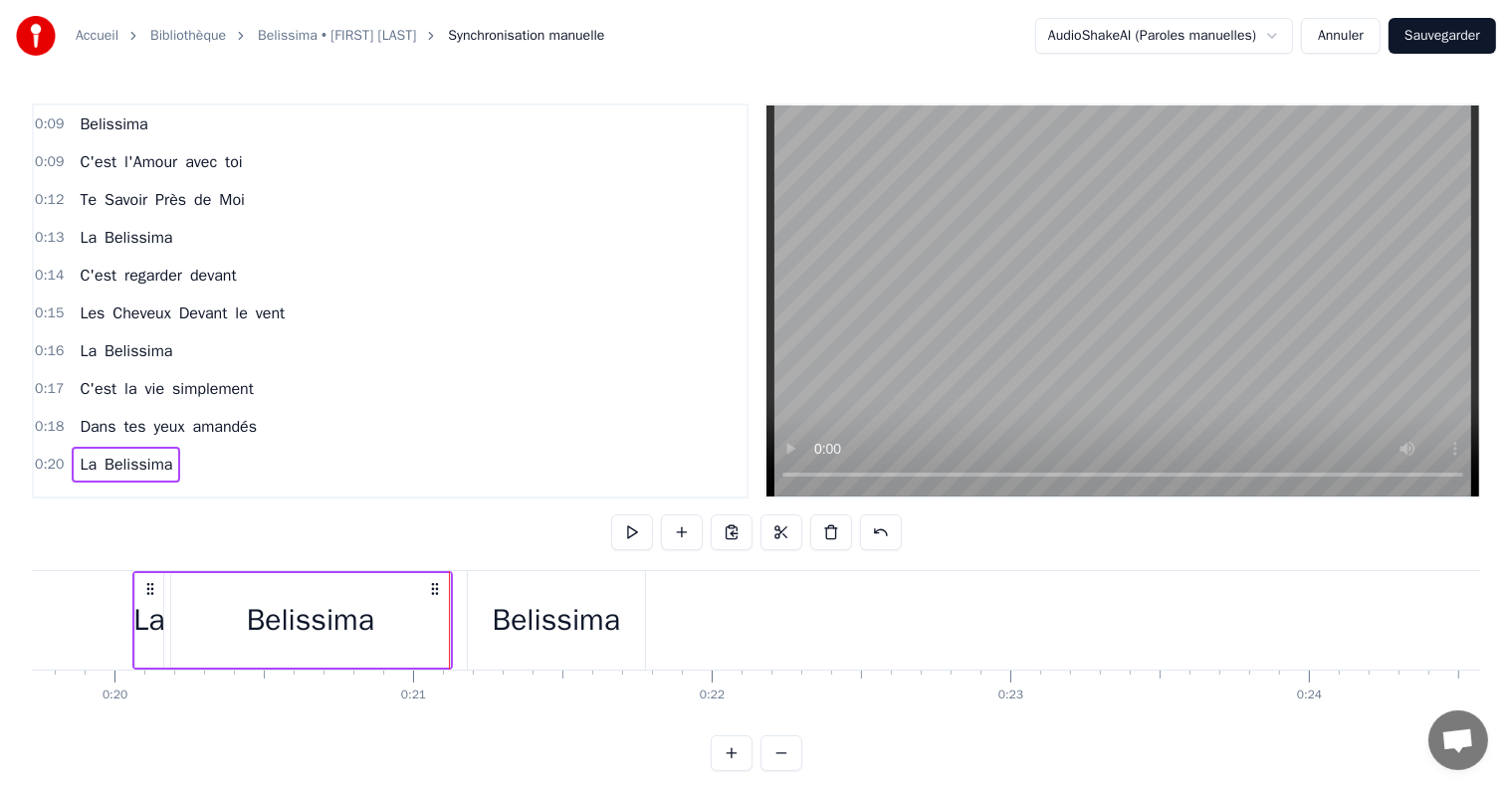 click on "Belissima" at bounding box center [311, 620] 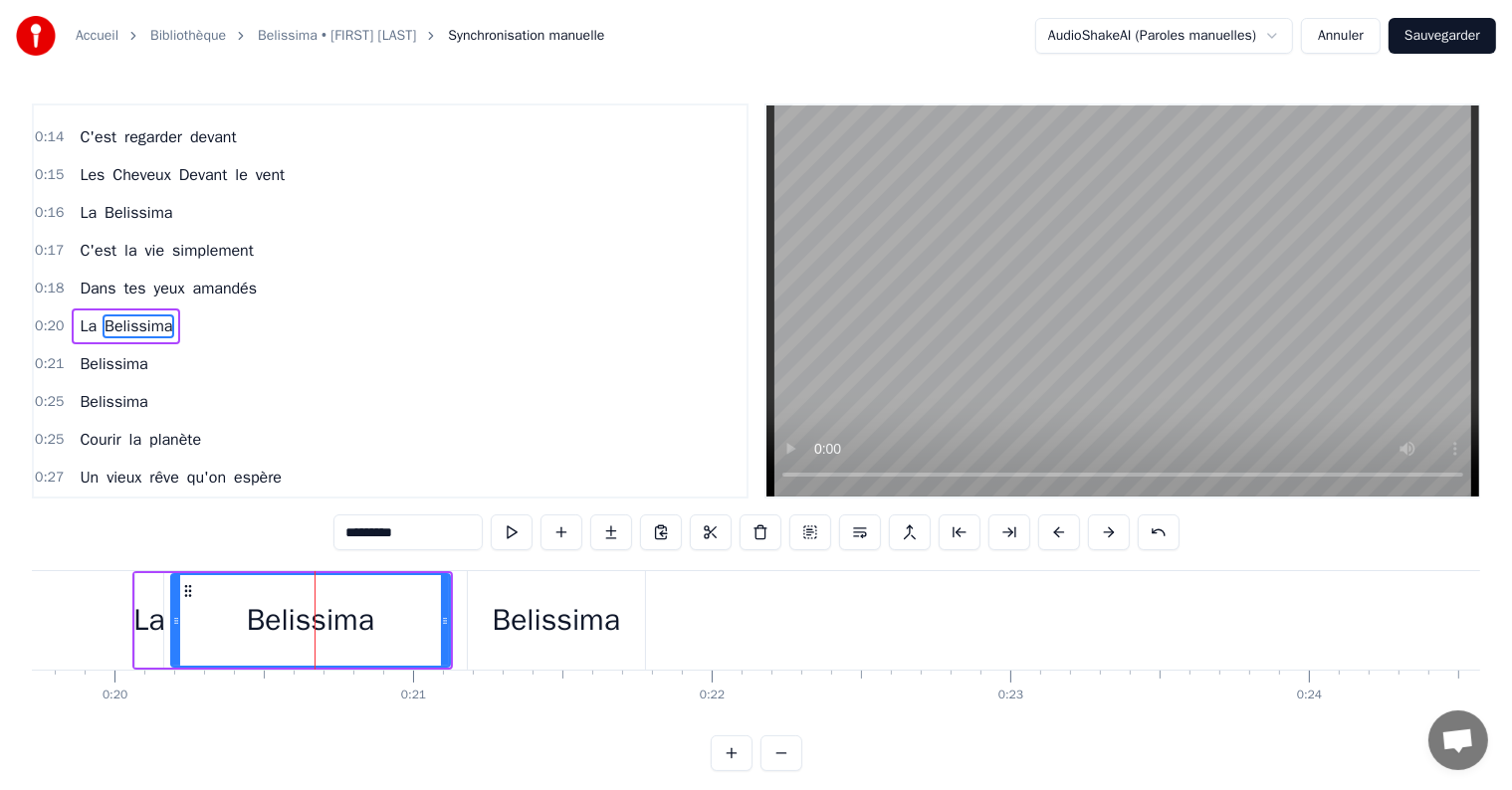 scroll, scrollTop: 151, scrollLeft: 0, axis: vertical 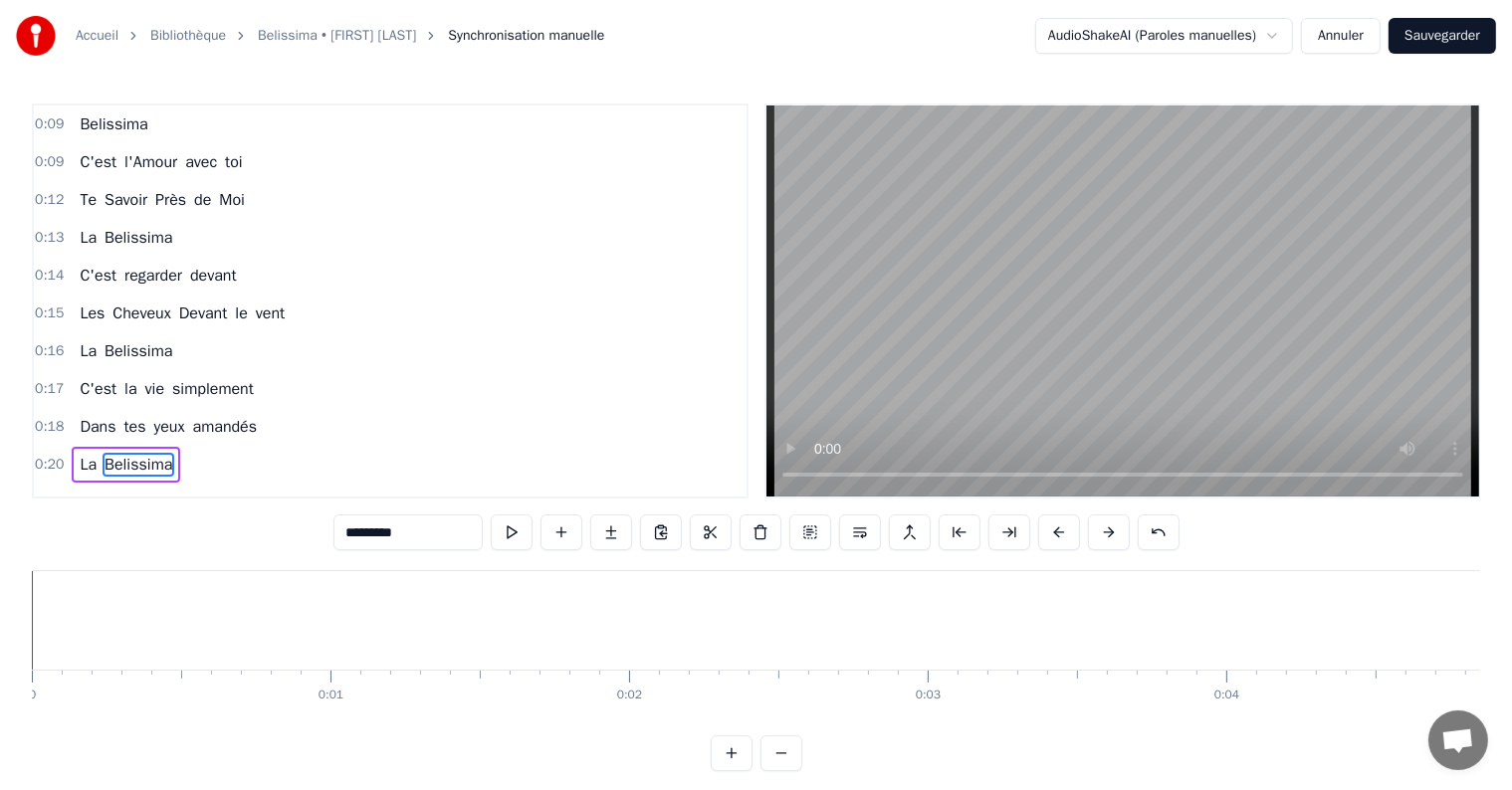 click on "Belissima" at bounding box center (113, 124) 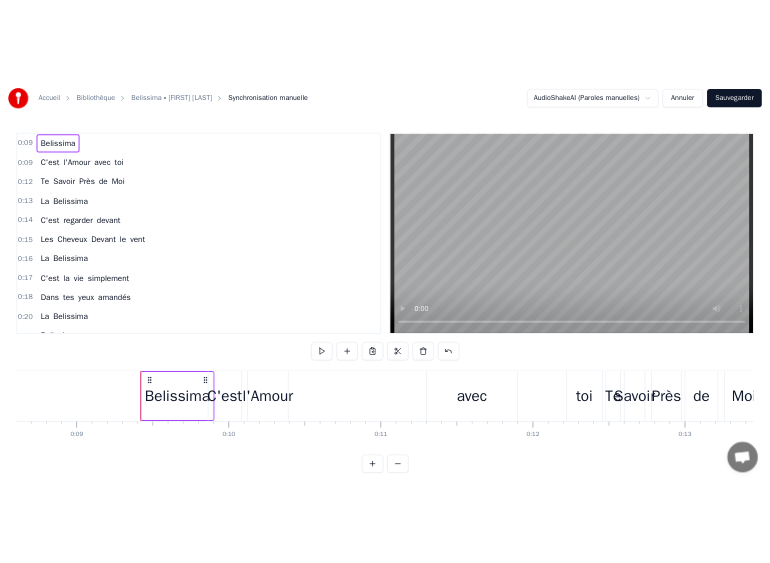 scroll, scrollTop: 0, scrollLeft: 2725, axis: horizontal 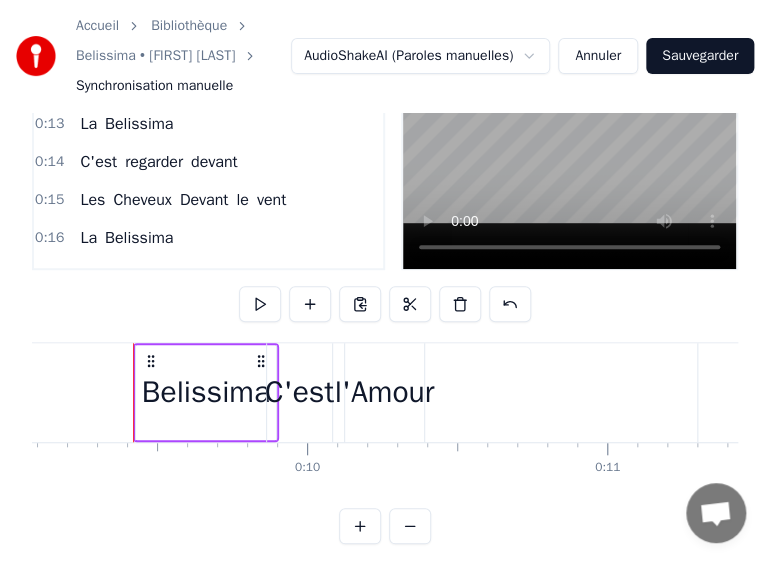 click on "Accueil Bibliothèque Belissima • [FIRST] [LAST] Synchronisation manuelle AudioShakeAI (Paroles manuelles) Annuler Sauvegarder" at bounding box center [385, 56] 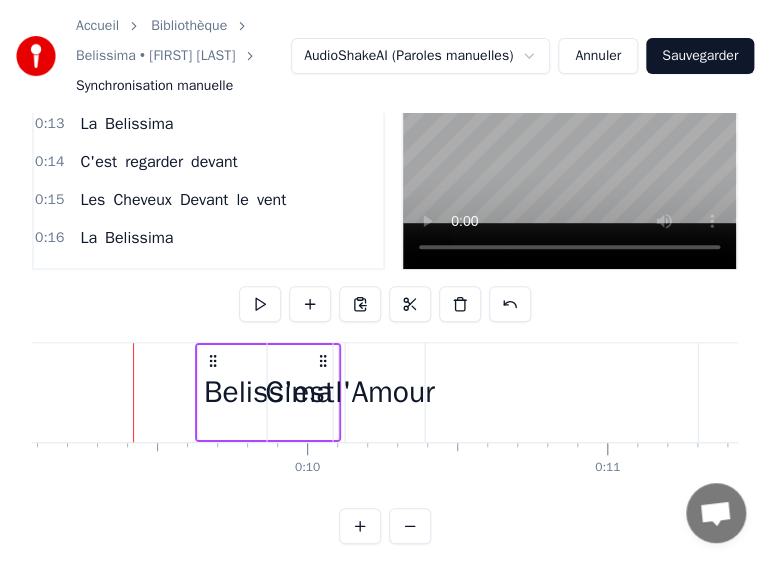 drag, startPoint x: 149, startPoint y: 362, endPoint x: 211, endPoint y: 355, distance: 62.39391 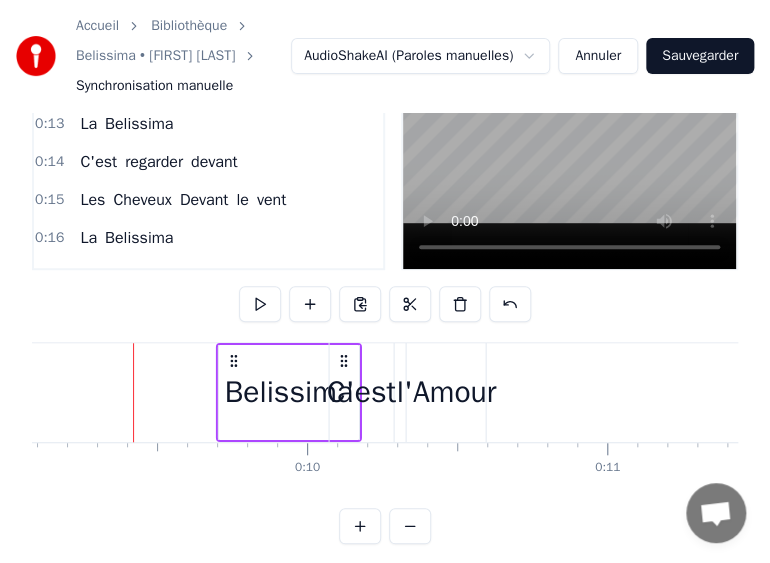 drag, startPoint x: 150, startPoint y: 356, endPoint x: 232, endPoint y: 360, distance: 82.0975 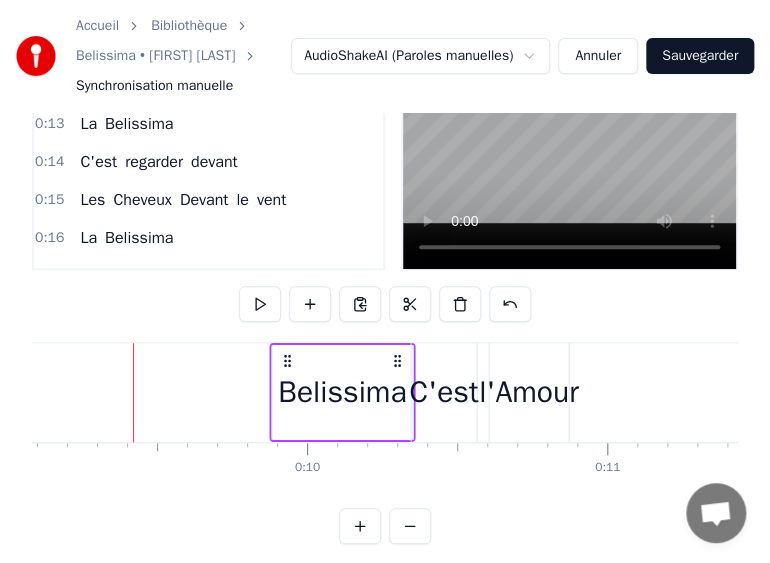 drag, startPoint x: 155, startPoint y: 355, endPoint x: 290, endPoint y: 351, distance: 135.05925 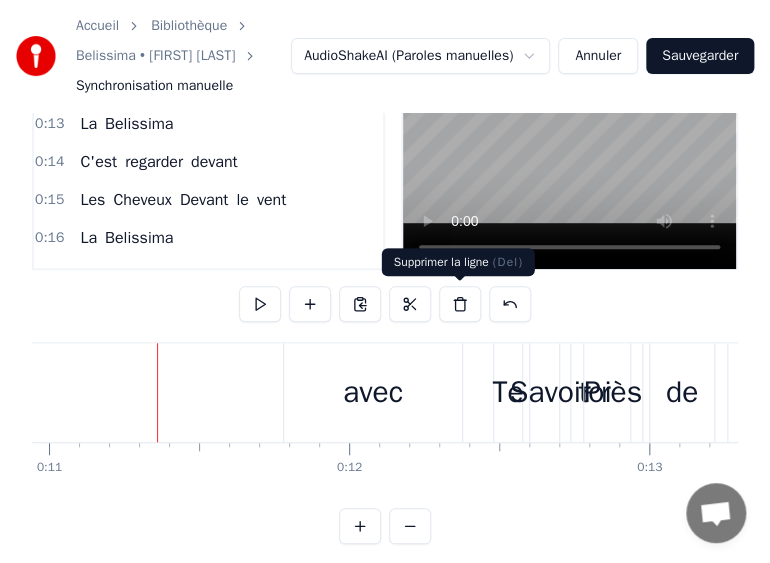 scroll, scrollTop: 0, scrollLeft: 3307, axis: horizontal 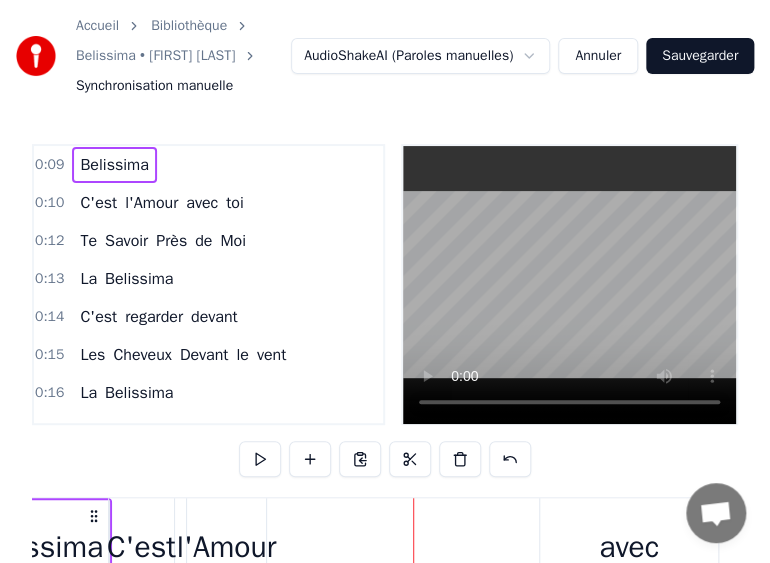 click on "Belissima" at bounding box center [114, 165] 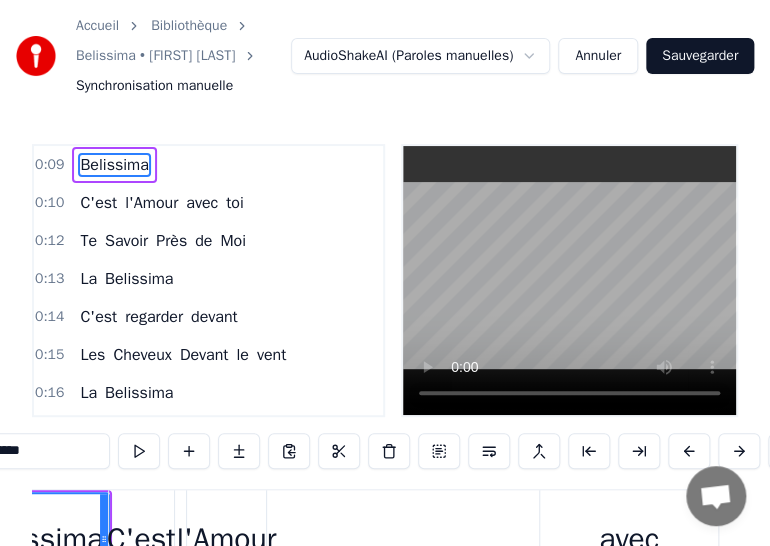 scroll, scrollTop: 0, scrollLeft: 2860, axis: horizontal 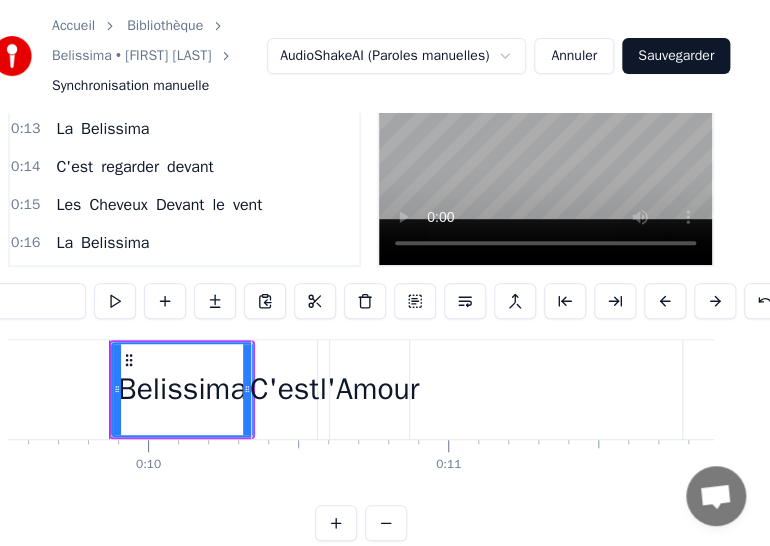 click on "0:09 Belissima 0:10 C'est l'Amour avec toi 0:12 Te Savoir Près de Moi 0:13 La Belissima 0:14 C'est regarder devant 0:15 Les Cheveux Devant le vent 0:16 La Belissima 0:17 C'est la vie simplement 0:18 Dans tes yeux amandés 0:20 La Belissima 0:21 Belissima 0:25 Belissima 0:25 Courir la planète 0:27 Un vieux rêve qu'on espère 0:29 La Belissima 0:30 C'est l'amour avouéee 0:30 Quand on se dit "Je t'Aime" 0:32 La Belissima 0:33 C'est t'entendre me dire 0:34 Tu es mon avenir 0:35 La Belissima 0:35 Belissima 0:36 J'ai une Chanson dans le coeur 0:38 Une mélodie aux couleurs 0:39 de l'Italie 0:39 Un sentiment de bonheur 0:40 La Belissimaaaa 0:40 J'ai une chanson dans le coeur 0:43 qui résonne 0:45 Elle me rappelle 1er bisou 0:47 Un bisou venu d'ailleurs 0:47 La Belissimaaa 0:49 Belissima 0:49 C'est le baiser volé 0:51 de la première fois 0:53 La Belissima 0:54 Prends la vie comme elle vient 0:56 Et elle te le rendra 1:03 Un jour, tu verras 1:04 C'est le bleu dans les yeux 1:07 de notre don du ciel 1:09 La 1:12" at bounding box center [361, 267] 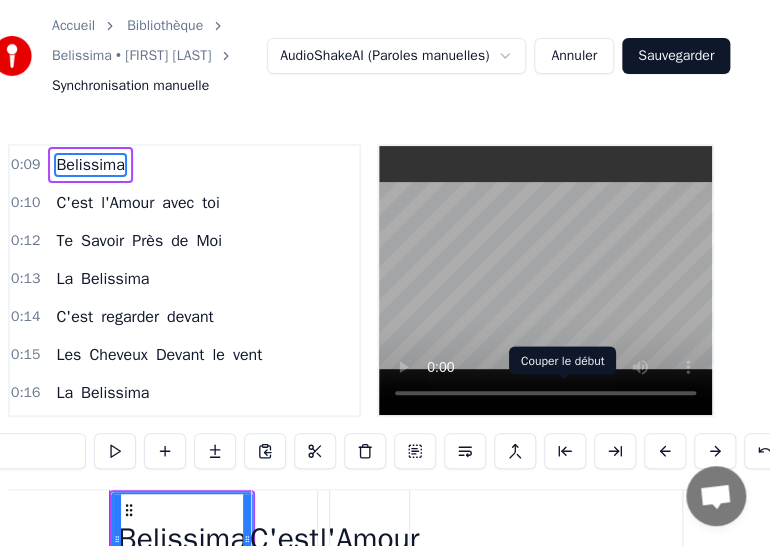 scroll, scrollTop: 201, scrollLeft: 24, axis: both 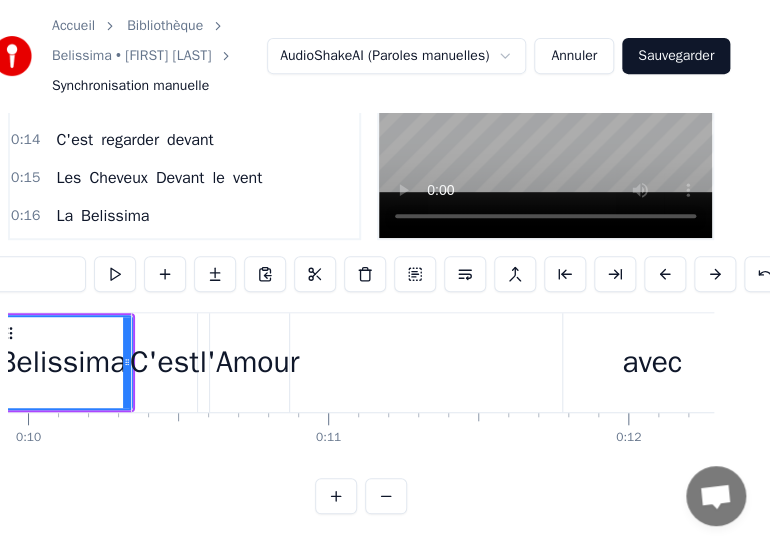 drag, startPoint x: 568, startPoint y: 332, endPoint x: 593, endPoint y: 319, distance: 28.178005 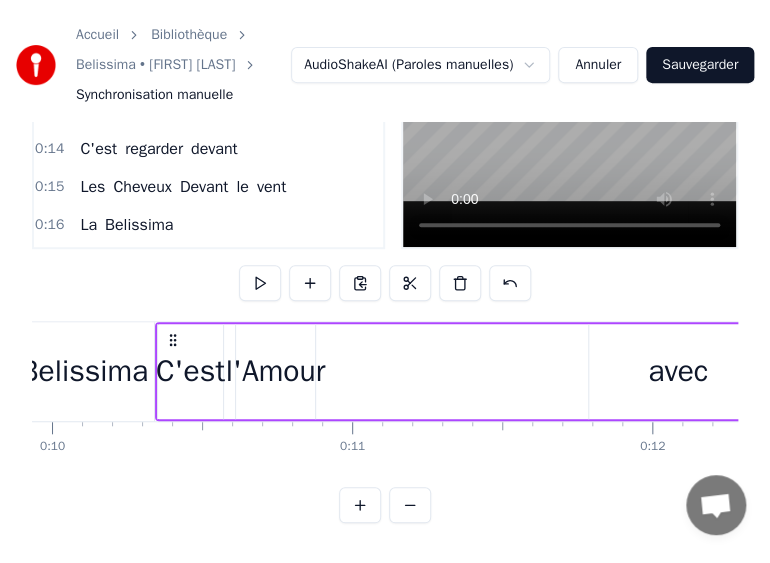 scroll, scrollTop: 184, scrollLeft: 0, axis: vertical 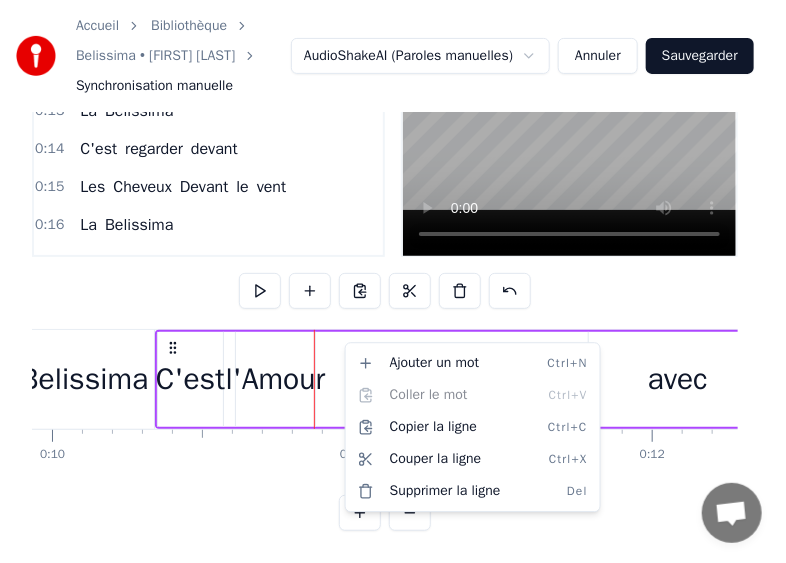 click on "Accueil Bibliothèque Belissima • [FIRST] [LAST] Synchronisation manuelle AudioShakeAI (Paroles manuelles) Annuler Sauvegarder 0:09 Belissima 0:10 C'est l'Amour avec toi 0:12 Te Savoir Près de Moi 0:13 La Belissima 0:14 C'est regarder devant 0:15 Les Cheveux Devant le vent 0:16 La Belissima 0:17 C'est la vie simplement 0:18 Dans tes yeux amandés 0:20 La Belissima 0:21 Belissima 0:25 Belissima 0:25 Courir la planète 0:27 Un vieux rêve qu'on espère 0:29 La Belissima 0:30 C'est l'amour avouéee 0:30 Quand on se dit "Je t'Aime" 0:32 La Belissima 0:33 C'est t'entendre me dire 0:34 Tu es mon avenir 0:35 La Belissima 0:35 Belissima 0:36 J'ai une Chanson dans le coeur 0:38 Une mélodie aux couleurs 0:39 de l'Italie 0:39 Un sentiment de bonheur 0:40 La Belissimaaaa 0:40 J'ai une chanson dans le coeur 0:43 qui résonne 0:45 Elle me rappelle 1er bisou 0:47 Un bisou venu d'ailleurs 0:47 La Belissimaaa 0:49 Belissima 0:49 C'est le baiser volé 0:51 de la première fois 0:53 La Belissima 0:54 Prends la vie comme elle" at bounding box center (393, 197) 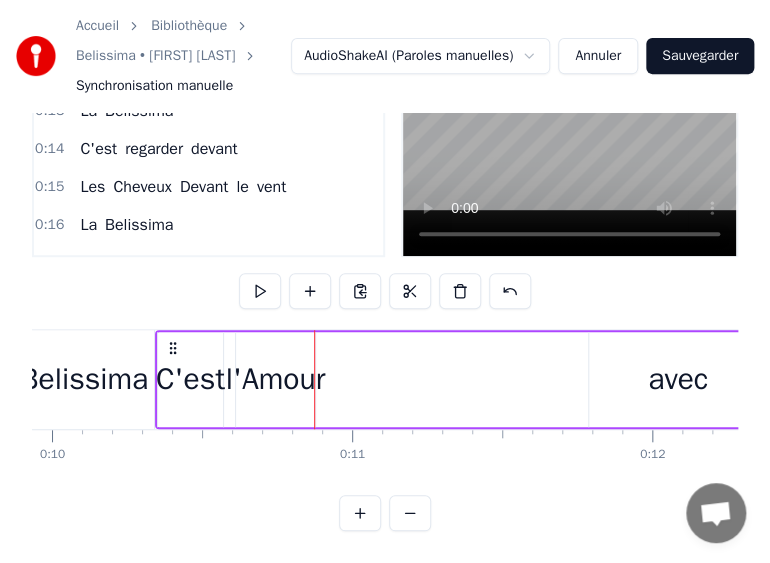 click on "avec" at bounding box center [678, 379] 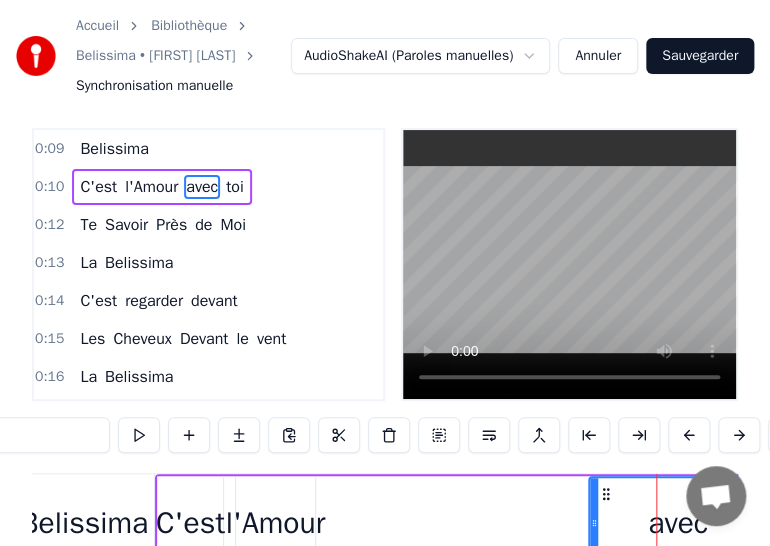 scroll, scrollTop: 0, scrollLeft: 0, axis: both 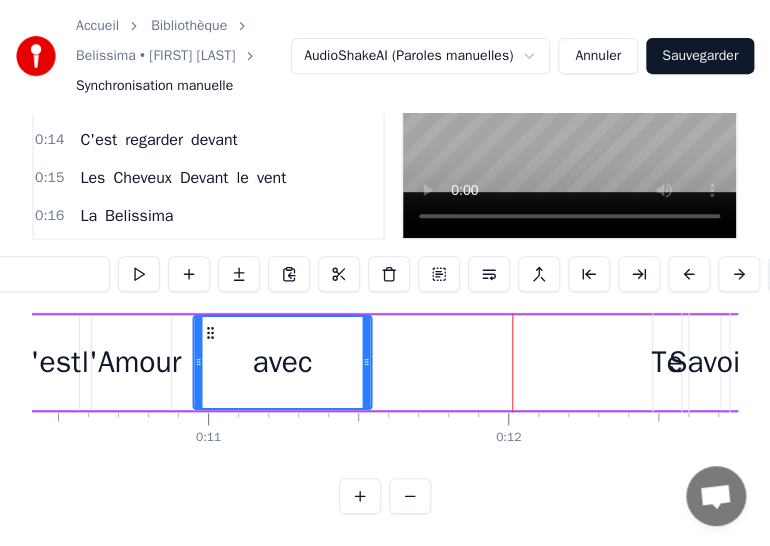 drag, startPoint x: 81, startPoint y: 317, endPoint x: 210, endPoint y: 312, distance: 129.09686 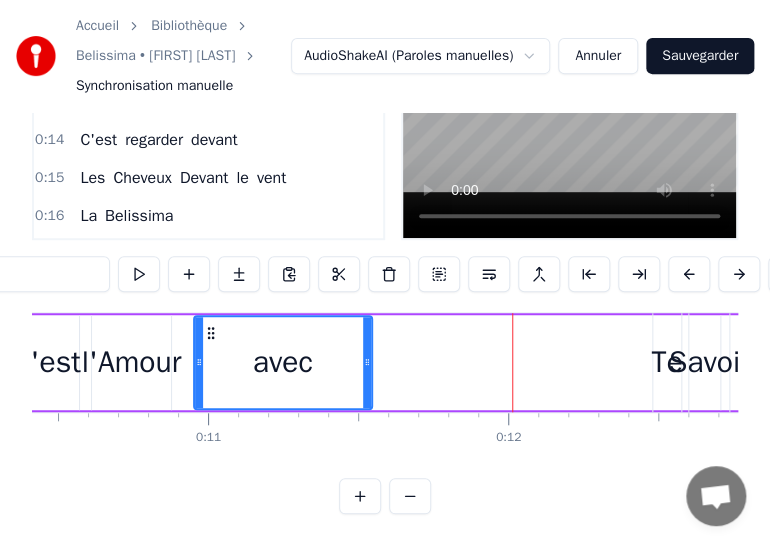 click on "Te" at bounding box center [667, 362] 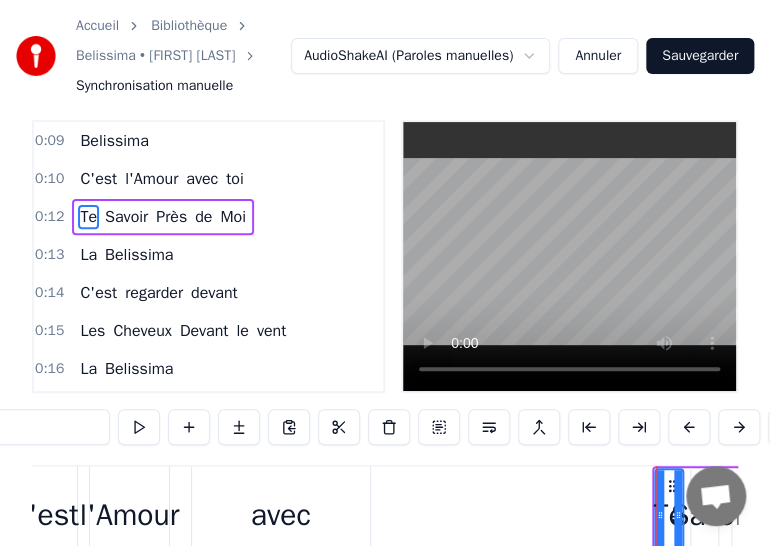 scroll, scrollTop: 0, scrollLeft: 0, axis: both 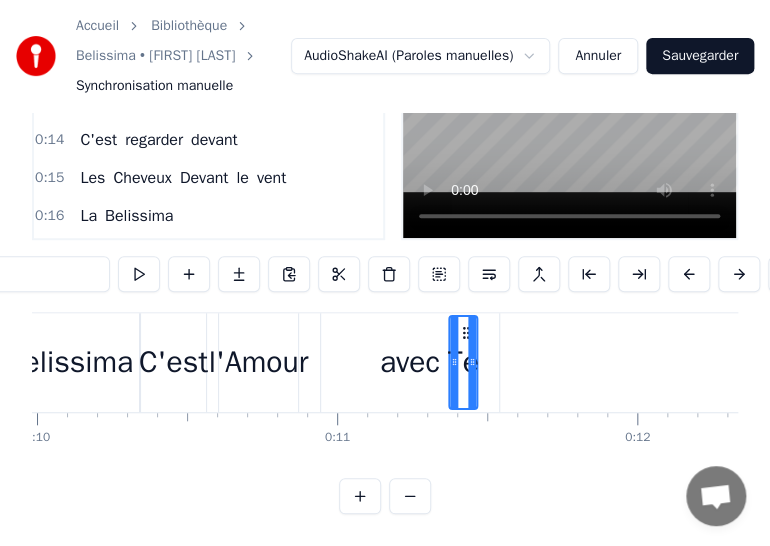 drag, startPoint x: 143, startPoint y: 312, endPoint x: 462, endPoint y: 324, distance: 319.22562 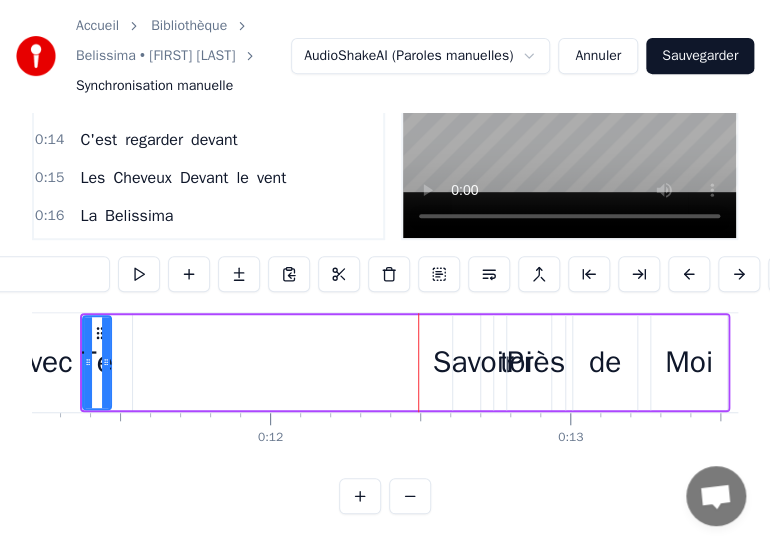 scroll, scrollTop: 0, scrollLeft: 3358, axis: horizontal 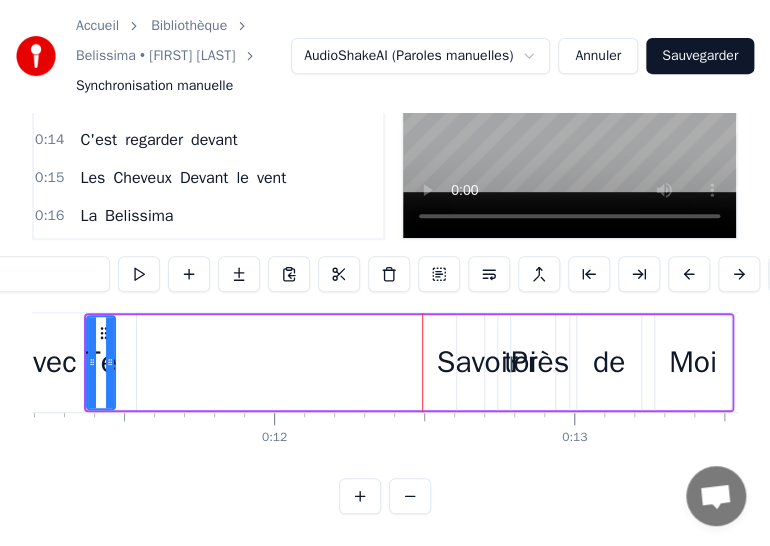 click on "Savoir" at bounding box center [476, 362] 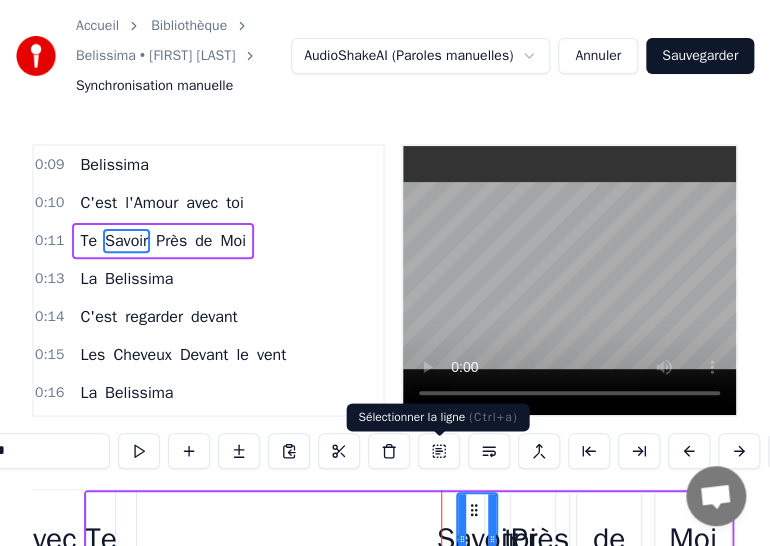 scroll, scrollTop: 201, scrollLeft: 0, axis: vertical 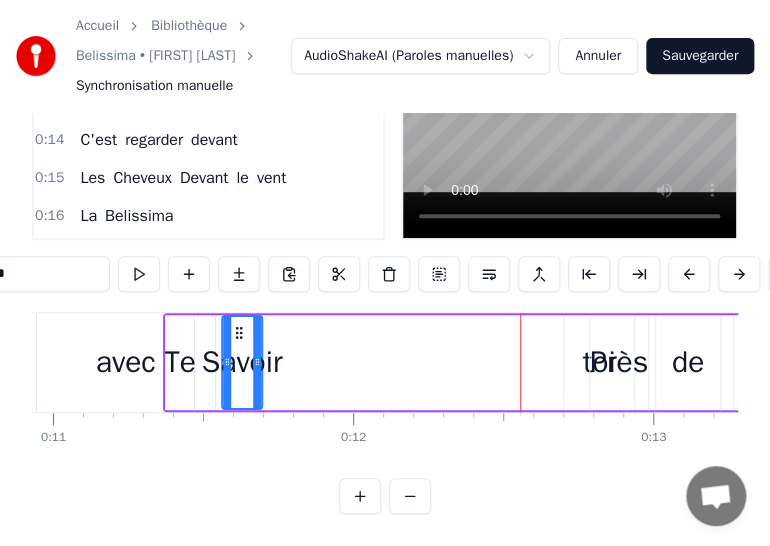 drag, startPoint x: 475, startPoint y: 316, endPoint x: 240, endPoint y: 310, distance: 235.07658 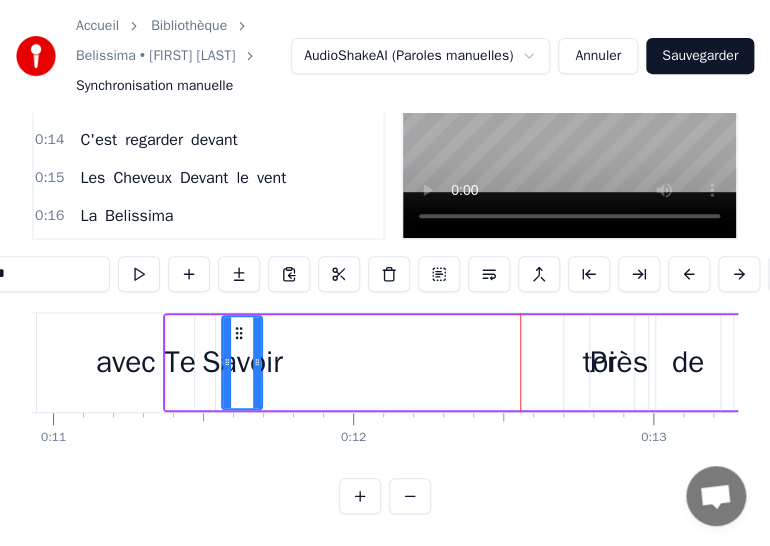 drag, startPoint x: 612, startPoint y: 328, endPoint x: 364, endPoint y: 341, distance: 248.34048 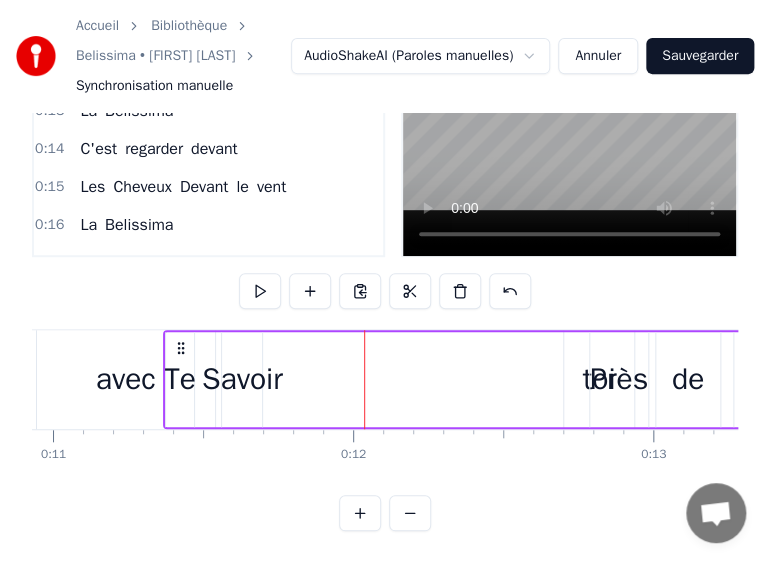 click on "Près" at bounding box center [619, 379] 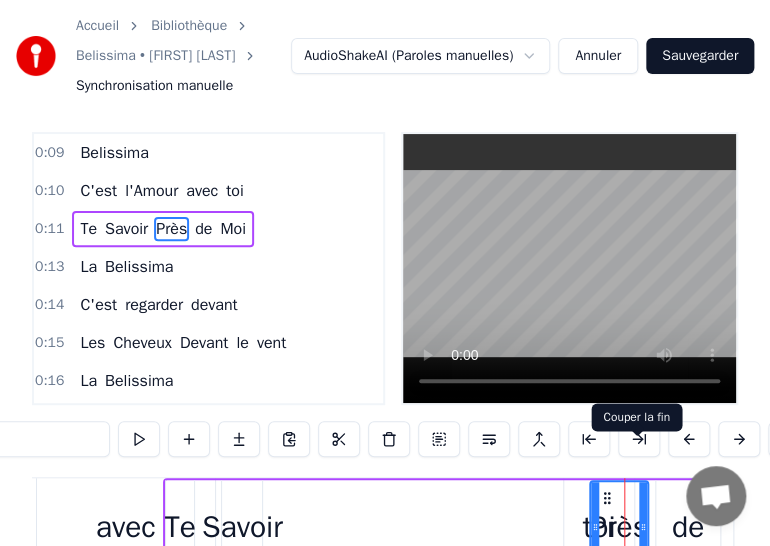 scroll, scrollTop: 0, scrollLeft: 0, axis: both 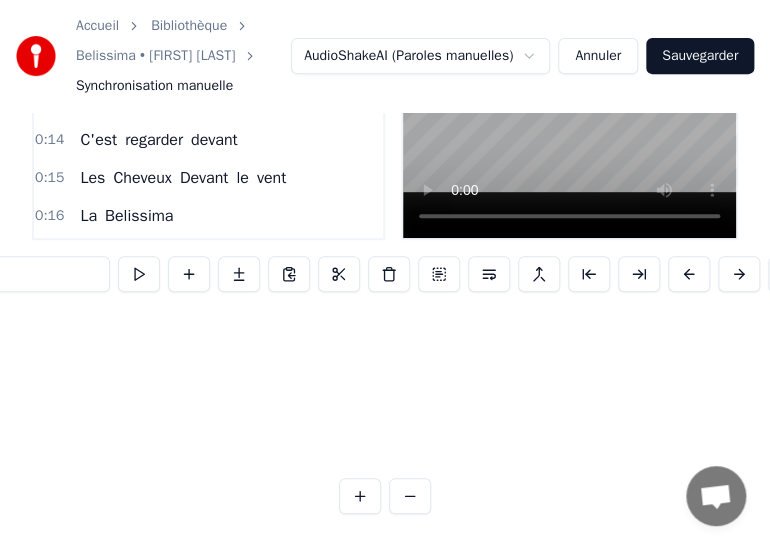 drag, startPoint x: 599, startPoint y: 514, endPoint x: 330, endPoint y: 320, distance: 331.65796 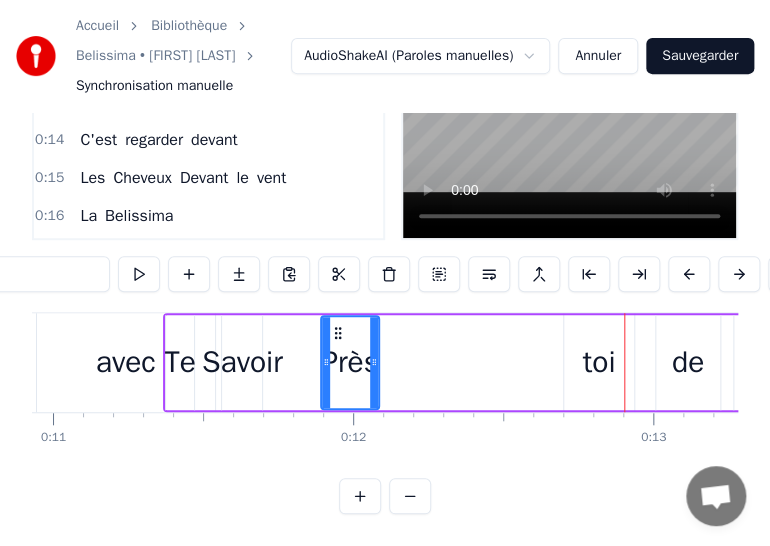 scroll, scrollTop: 0, scrollLeft: 3279, axis: horizontal 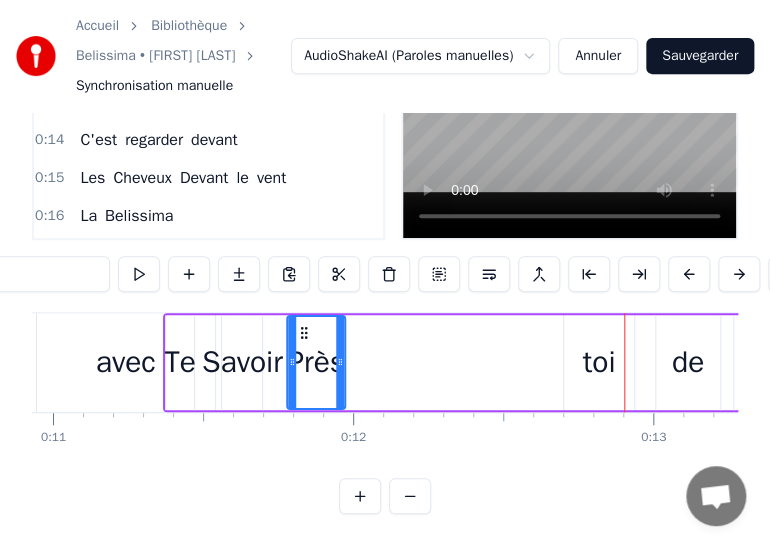drag, startPoint x: 332, startPoint y: 316, endPoint x: 299, endPoint y: 320, distance: 33.24154 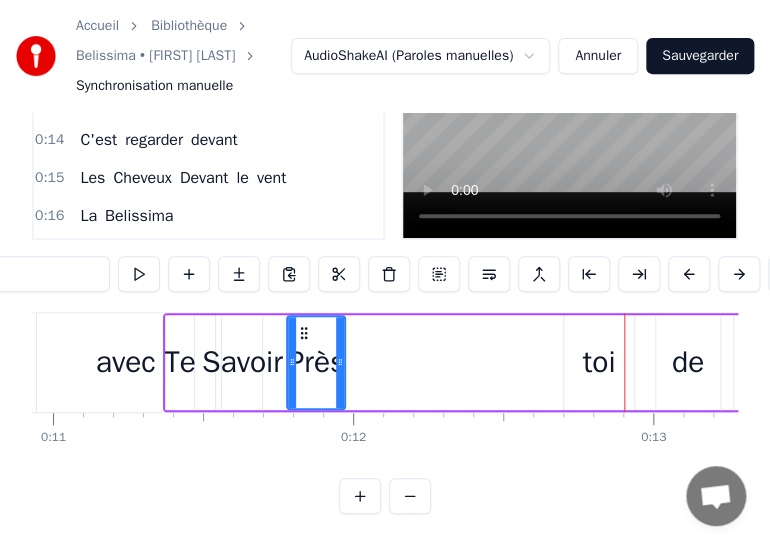 click on "Te Savoir Près de Moi" at bounding box center (488, 362) 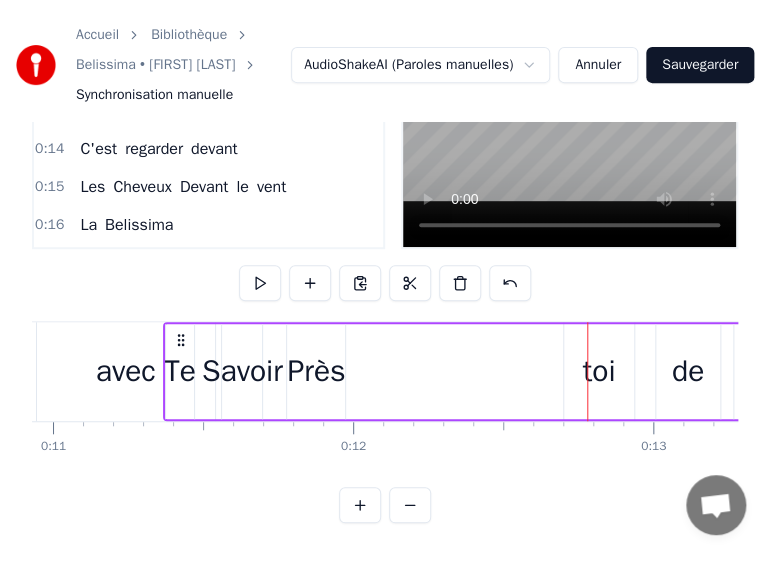 scroll, scrollTop: 184, scrollLeft: 0, axis: vertical 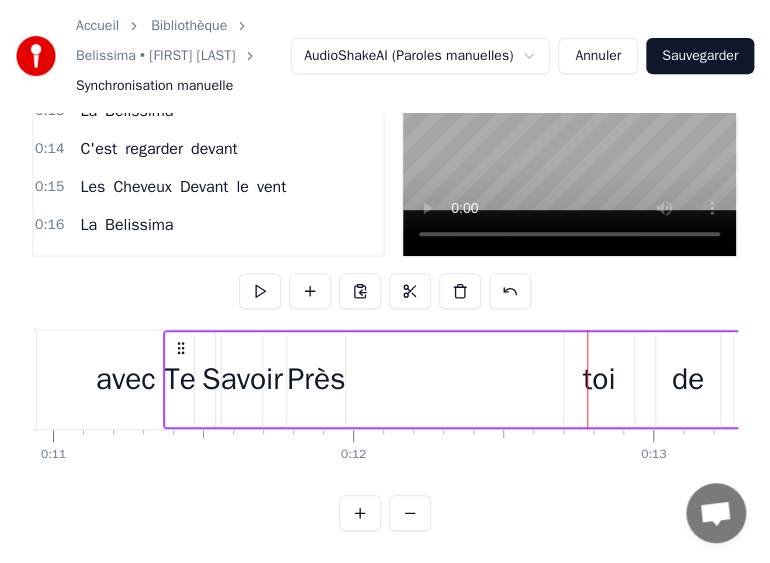 click on "Te Savoir Près de Moi" at bounding box center (488, 379) 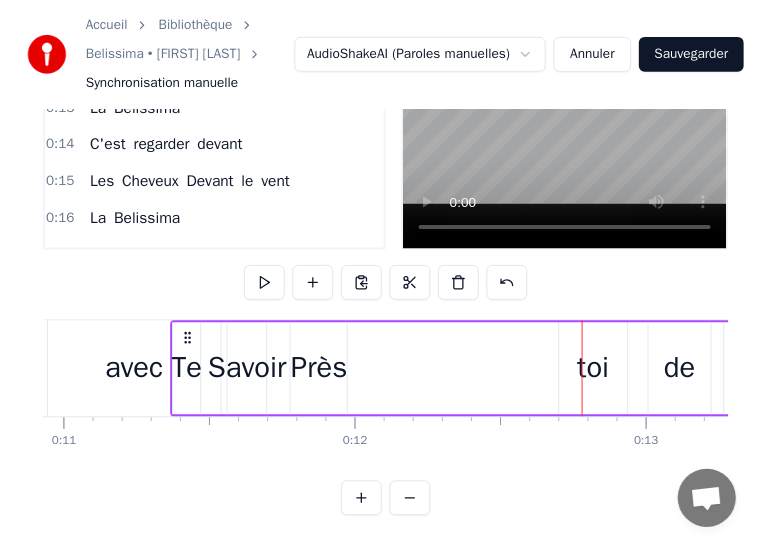 scroll, scrollTop: 175, scrollLeft: 0, axis: vertical 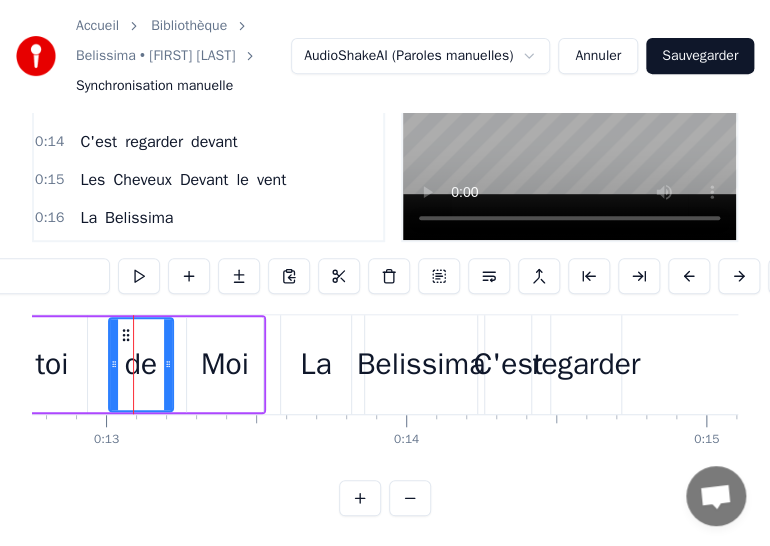 click on "Te Savoir Près de Moi" at bounding box center (-59, 364) 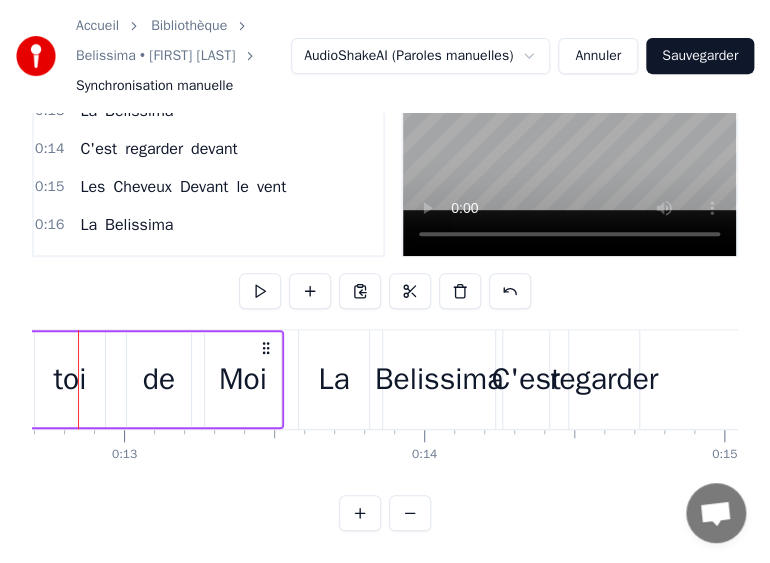 scroll 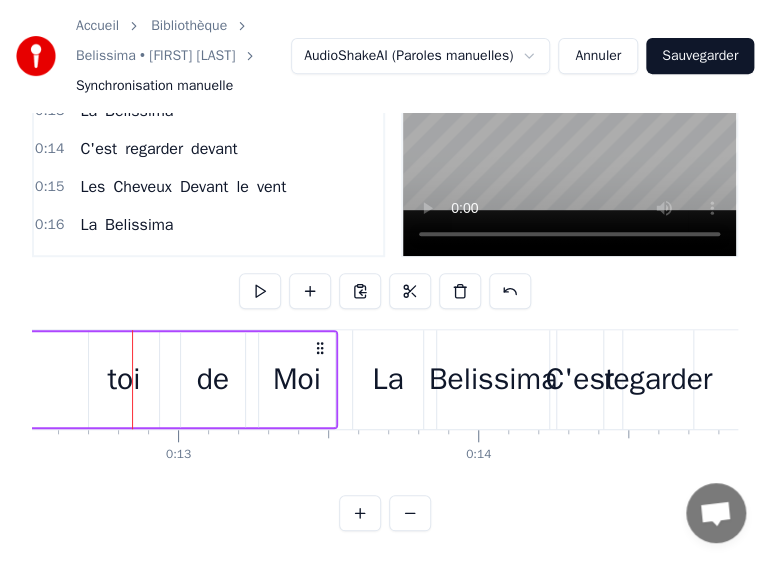 click on "Te Savoir Près de Moi" at bounding box center (13, 379) 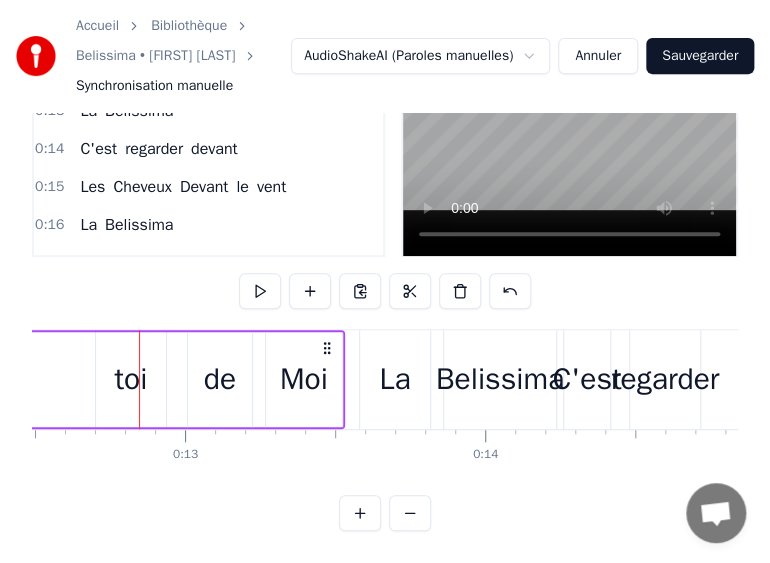 click on "de" at bounding box center [220, 379] 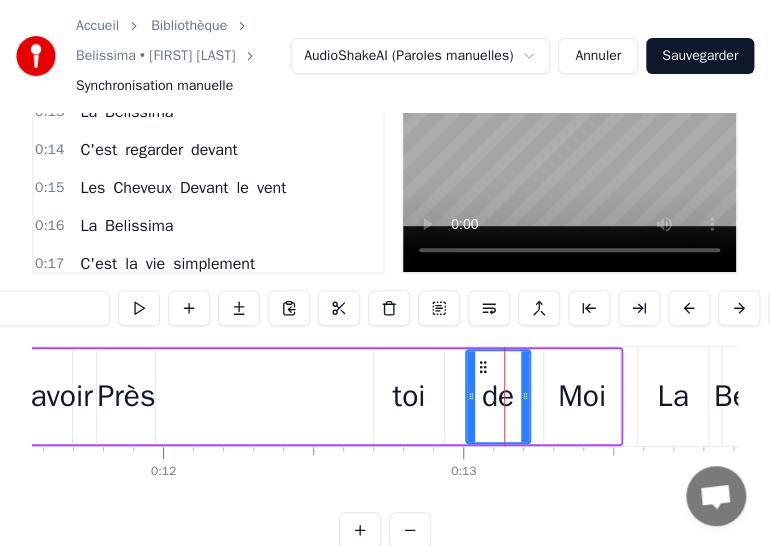 click on "Te Savoir Près de Moi" at bounding box center [298, 396] 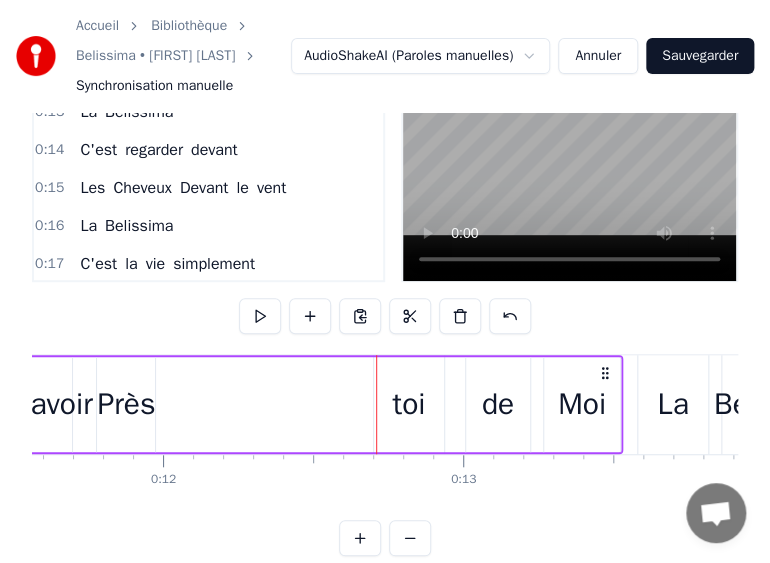 click on "Te Savoir Près de Moi" at bounding box center (298, 404) 